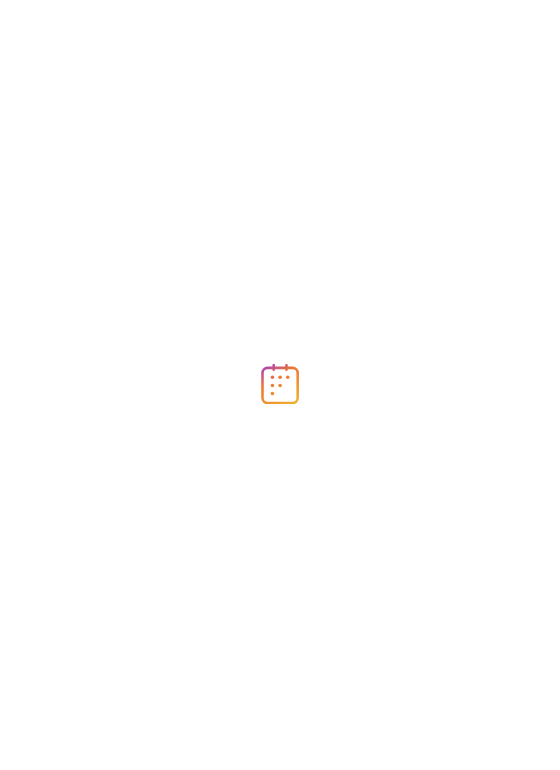 scroll, scrollTop: 0, scrollLeft: 0, axis: both 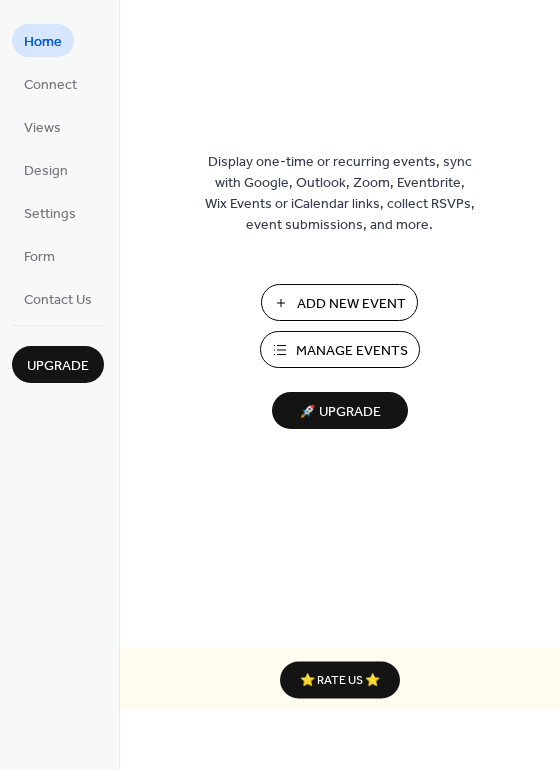 click on "Manage Events" at bounding box center [352, 351] 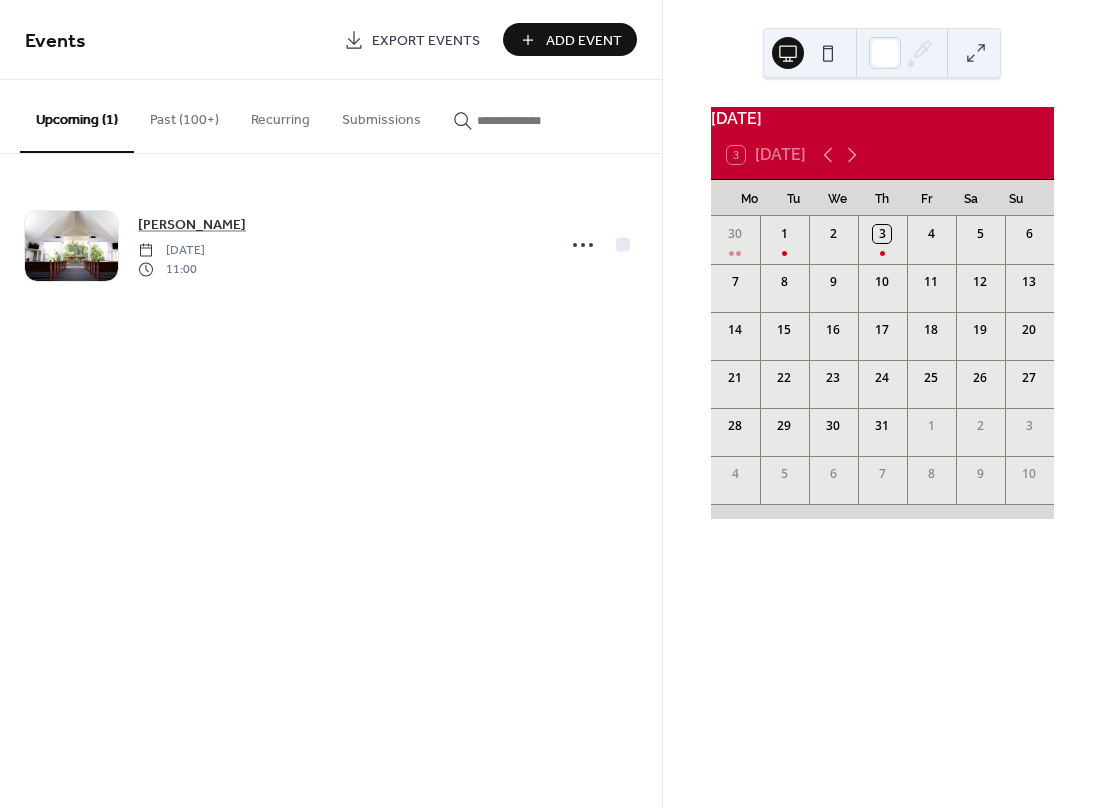 click on "Past  (100+)" at bounding box center (184, 115) 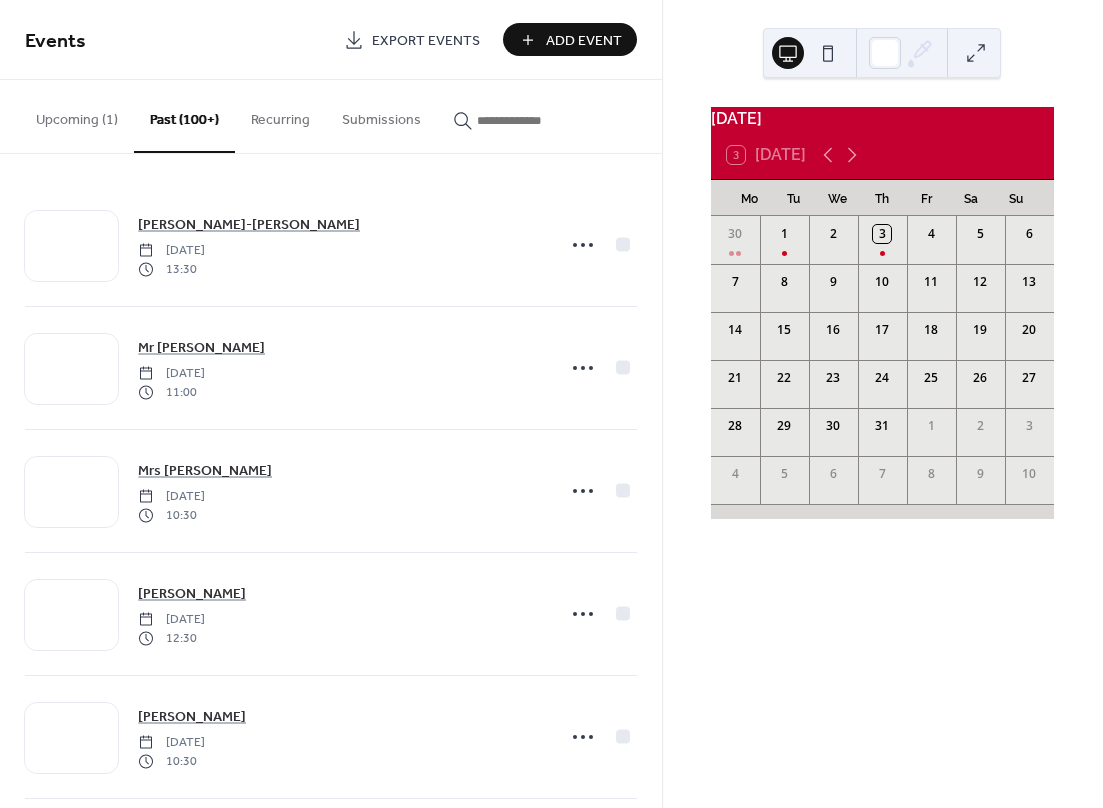 click at bounding box center (527, 120) 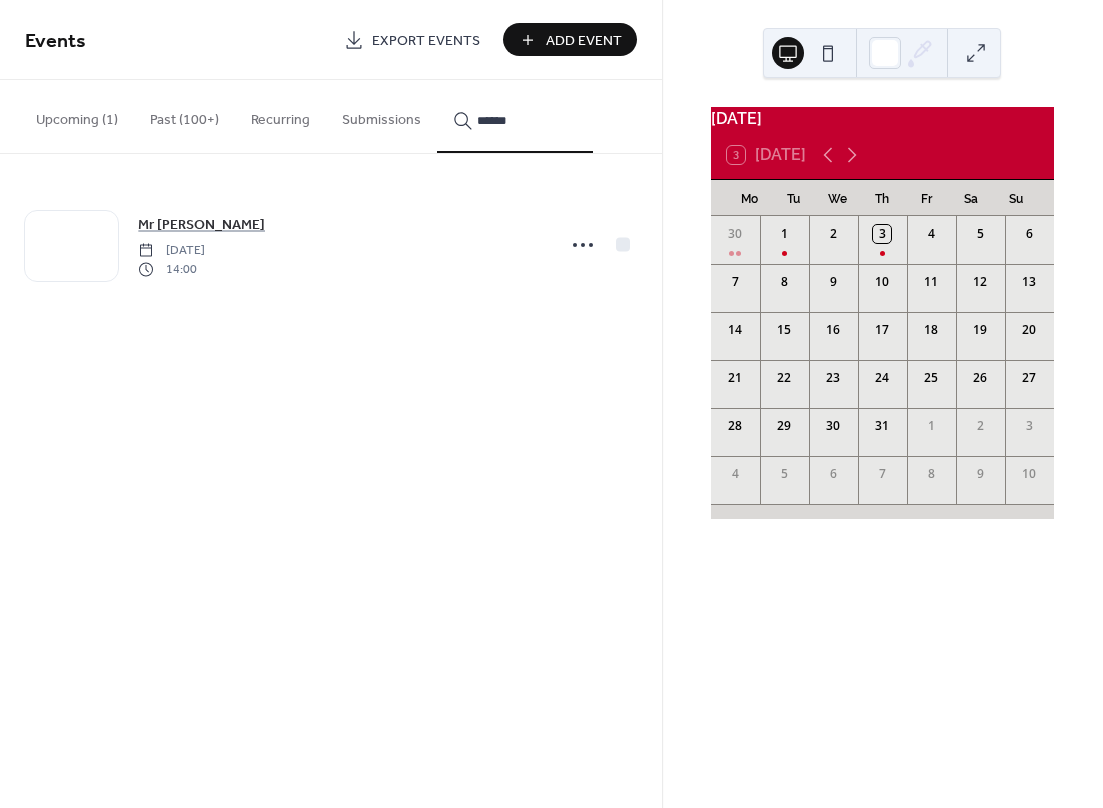type on "*******" 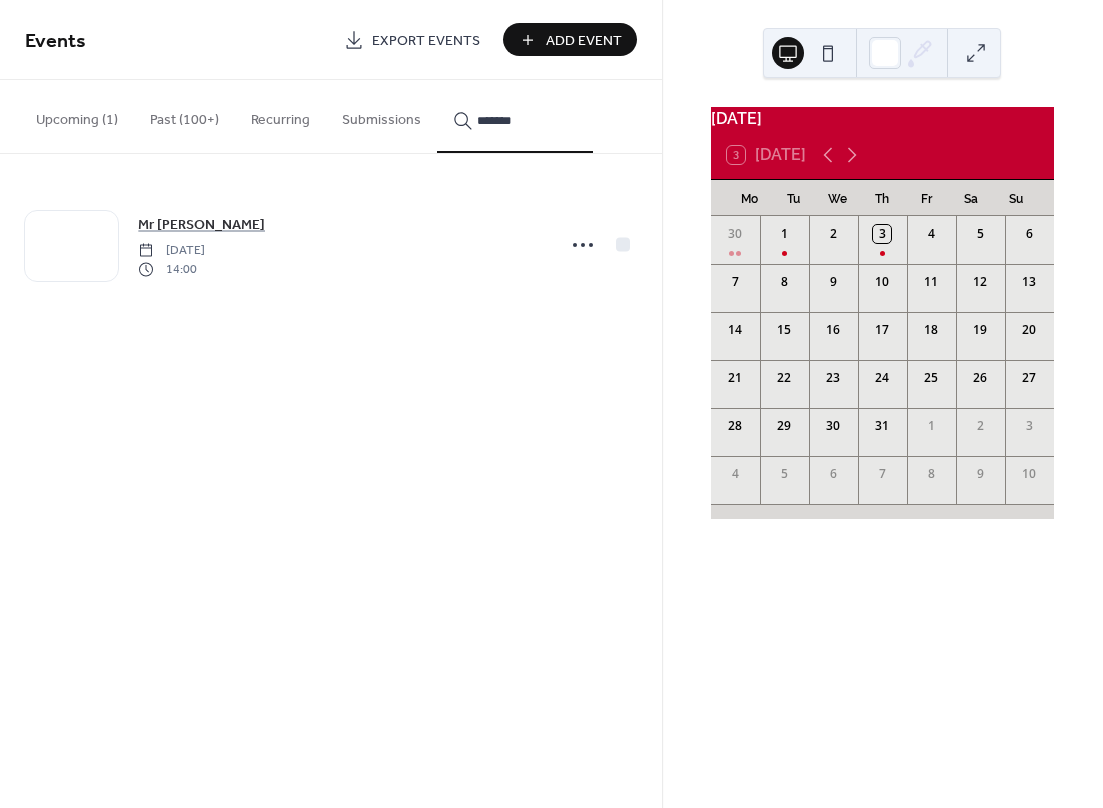 click 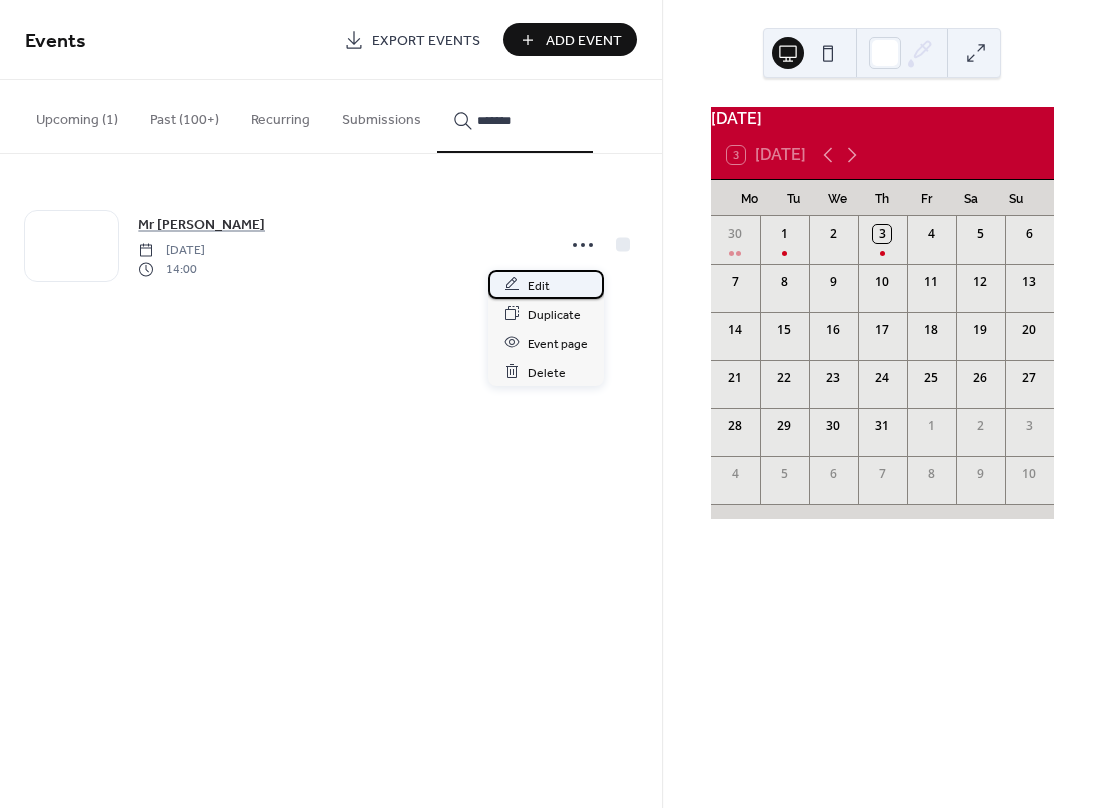 click on "Edit" at bounding box center (546, 284) 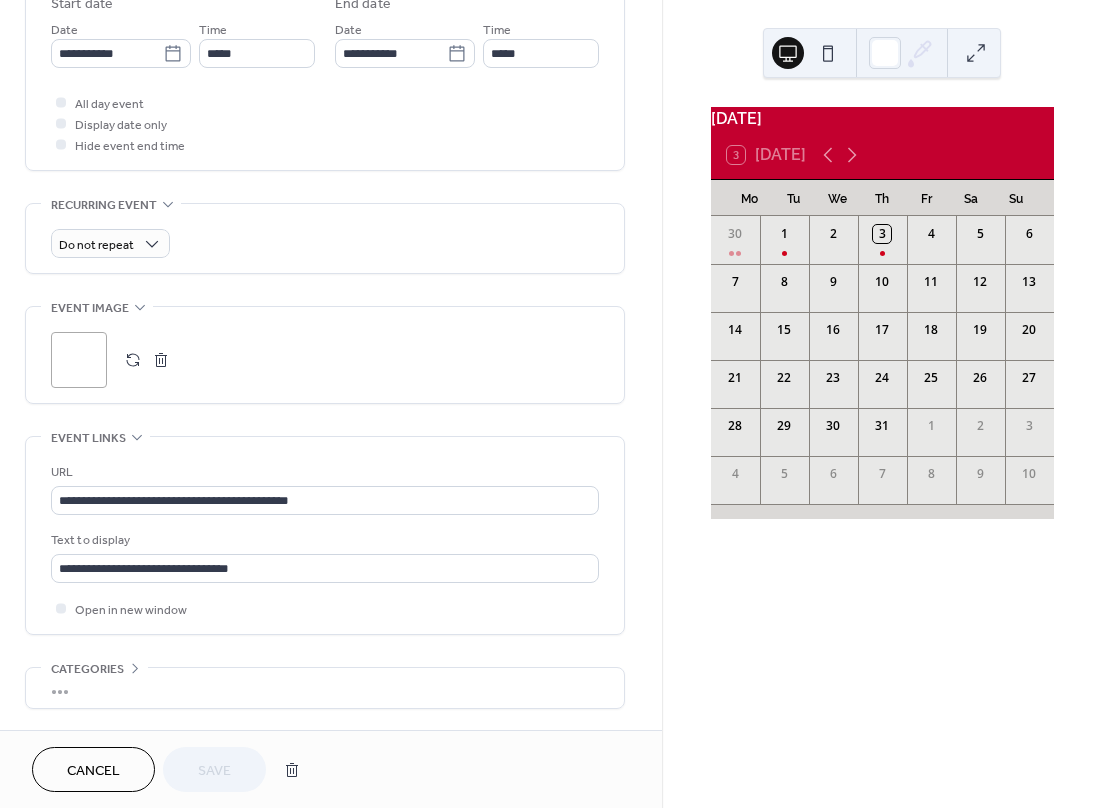 scroll, scrollTop: 755, scrollLeft: 0, axis: vertical 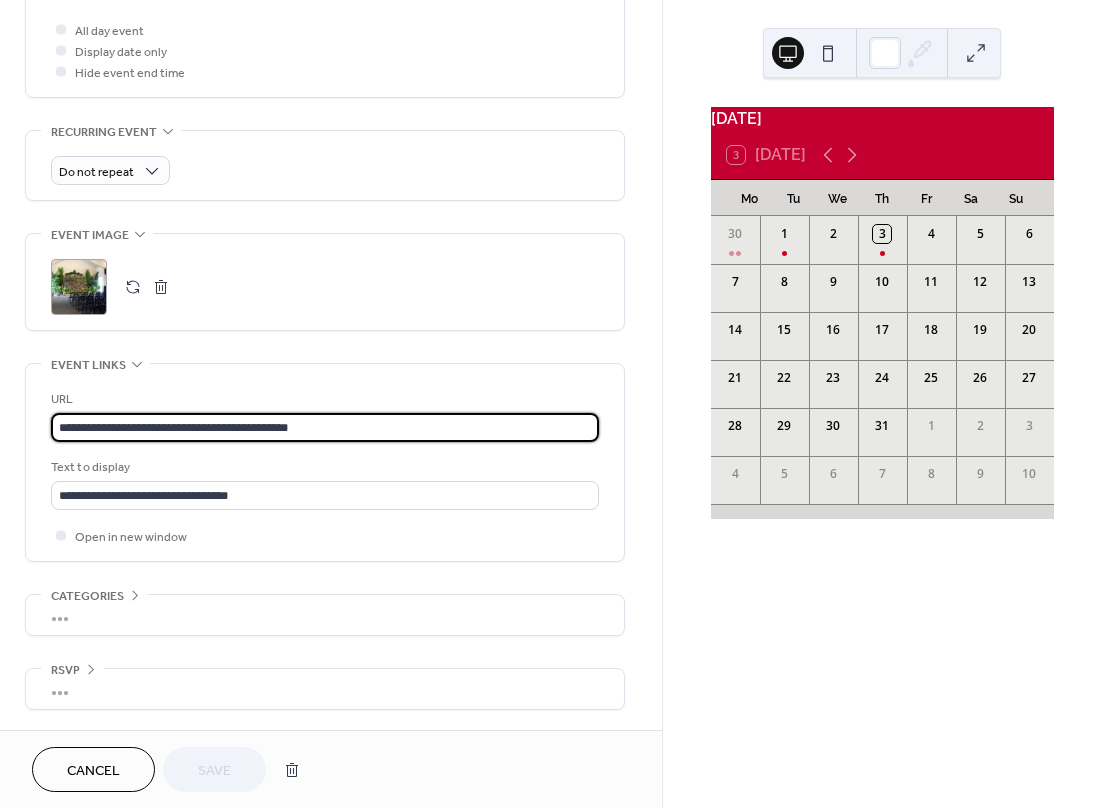 drag, startPoint x: 365, startPoint y: 428, endPoint x: -48, endPoint y: 404, distance: 413.69675 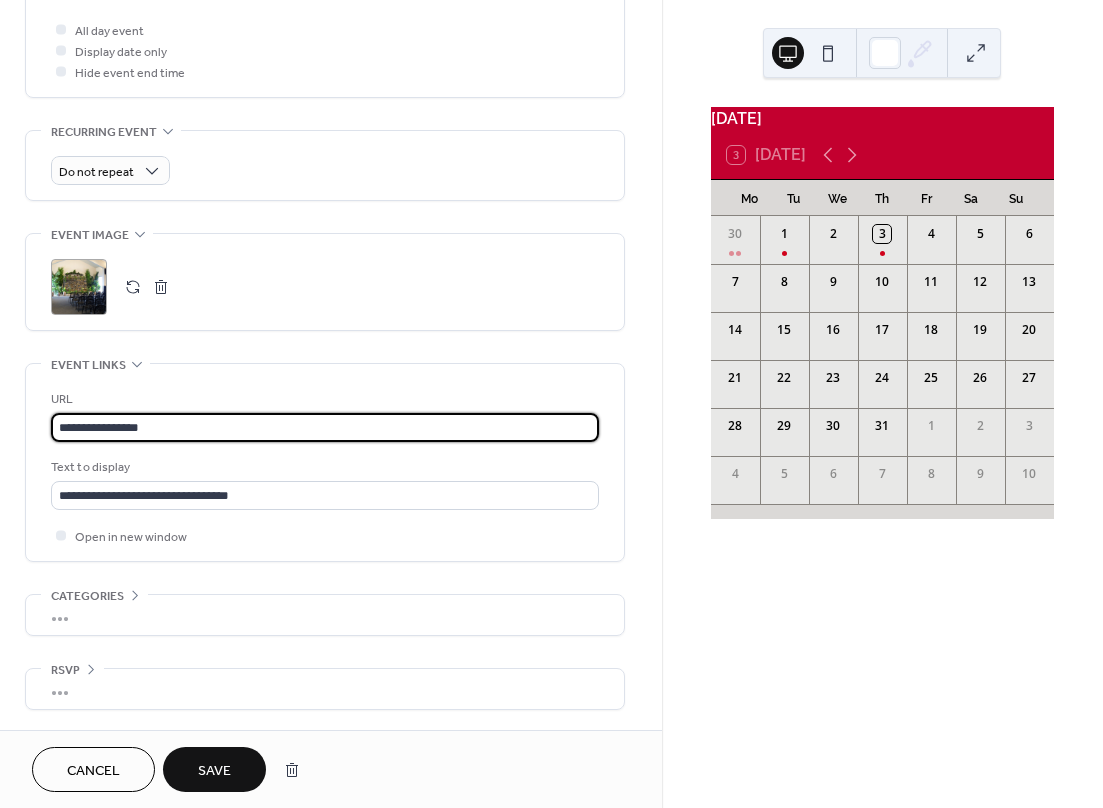 type on "**********" 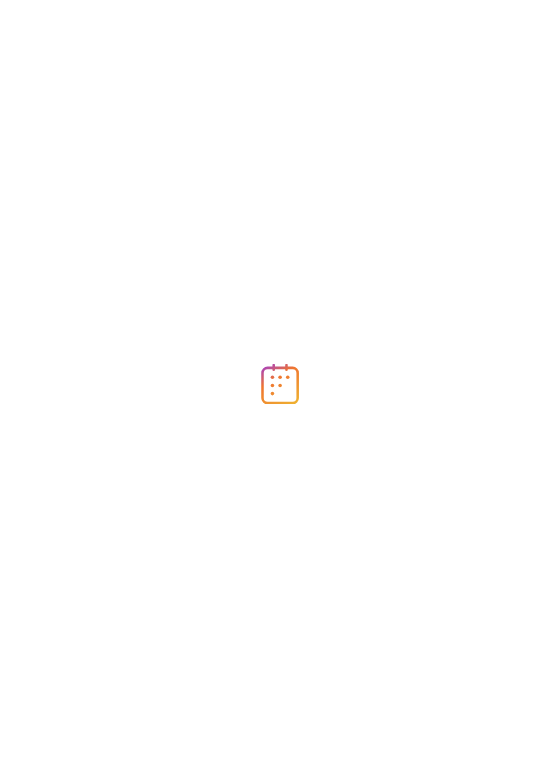 scroll, scrollTop: 0, scrollLeft: 0, axis: both 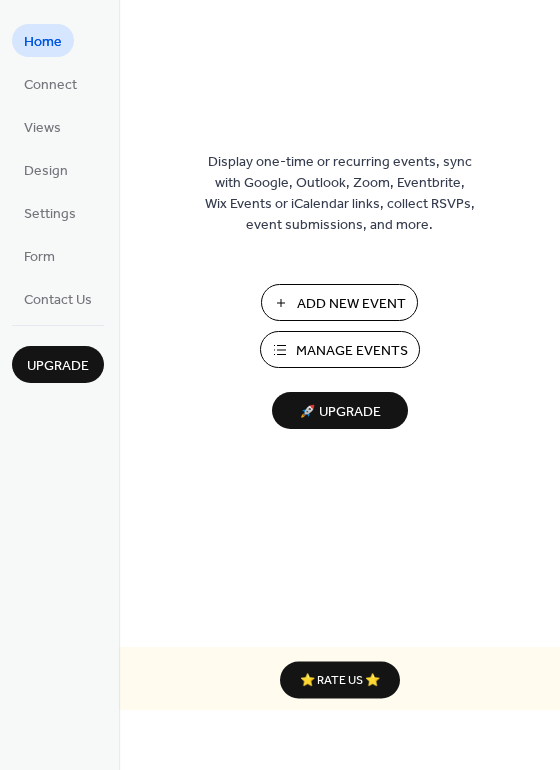 click on "Manage Events" at bounding box center (352, 351) 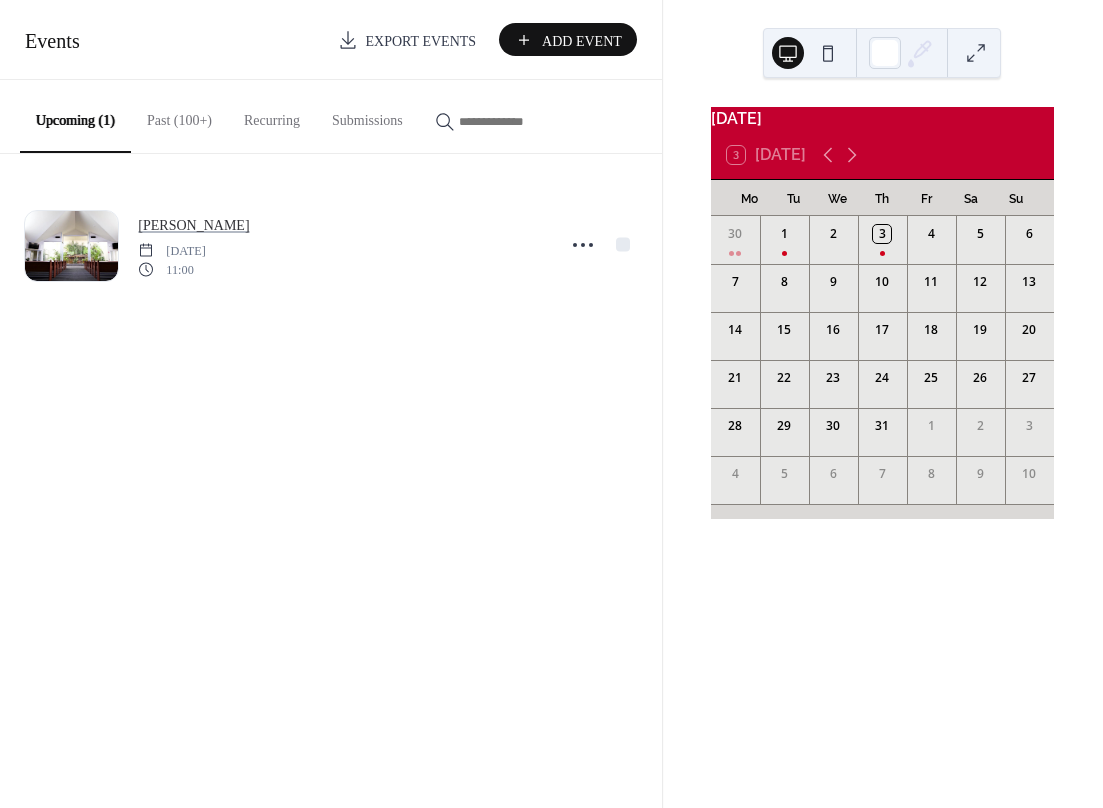 scroll, scrollTop: 0, scrollLeft: 0, axis: both 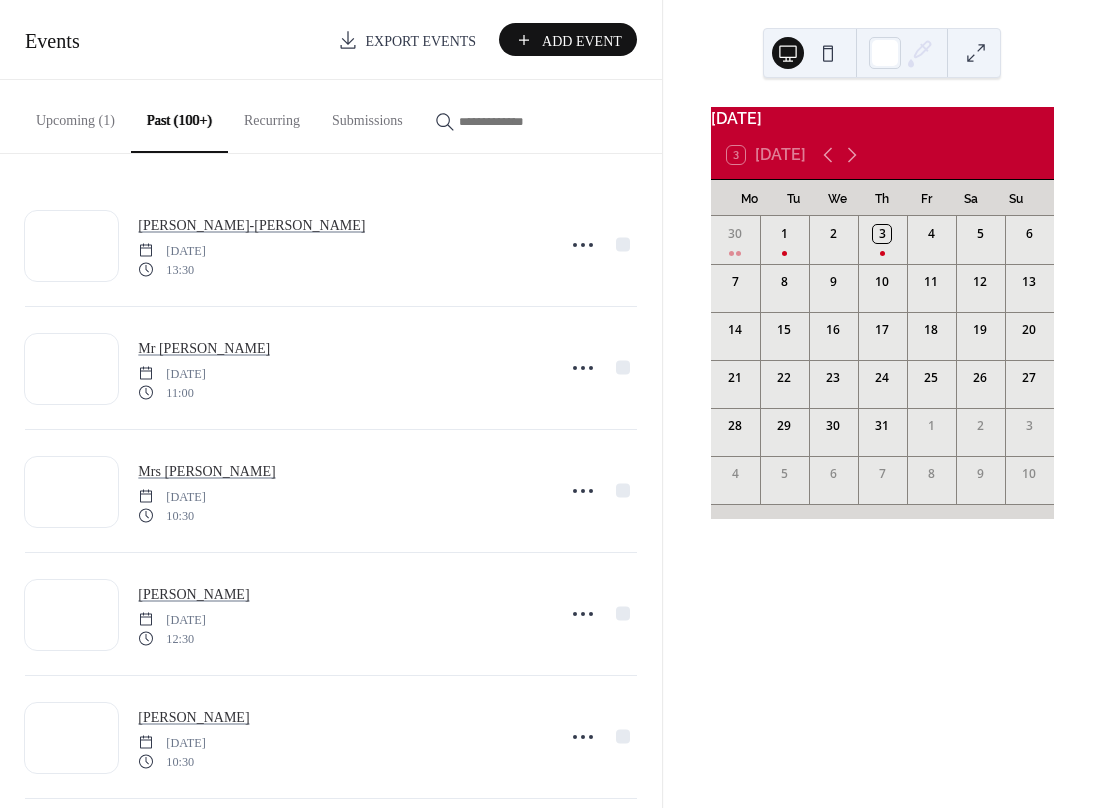 click at bounding box center (509, 121) 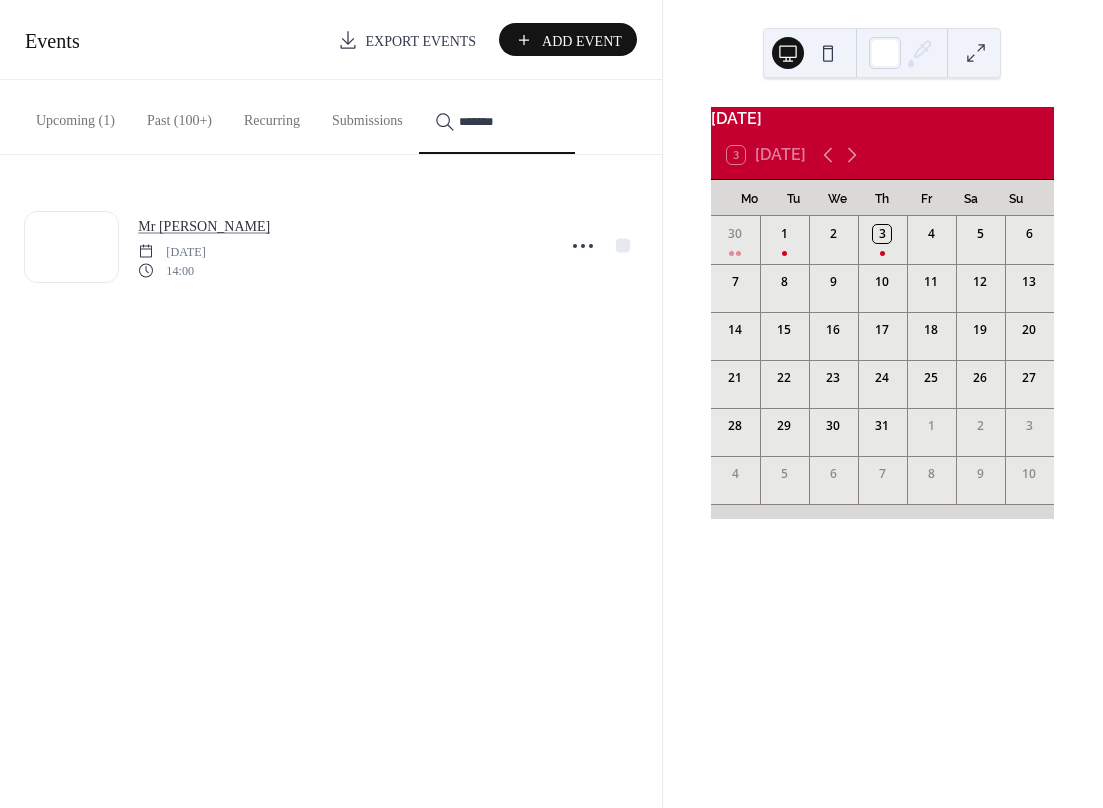type on "*******" 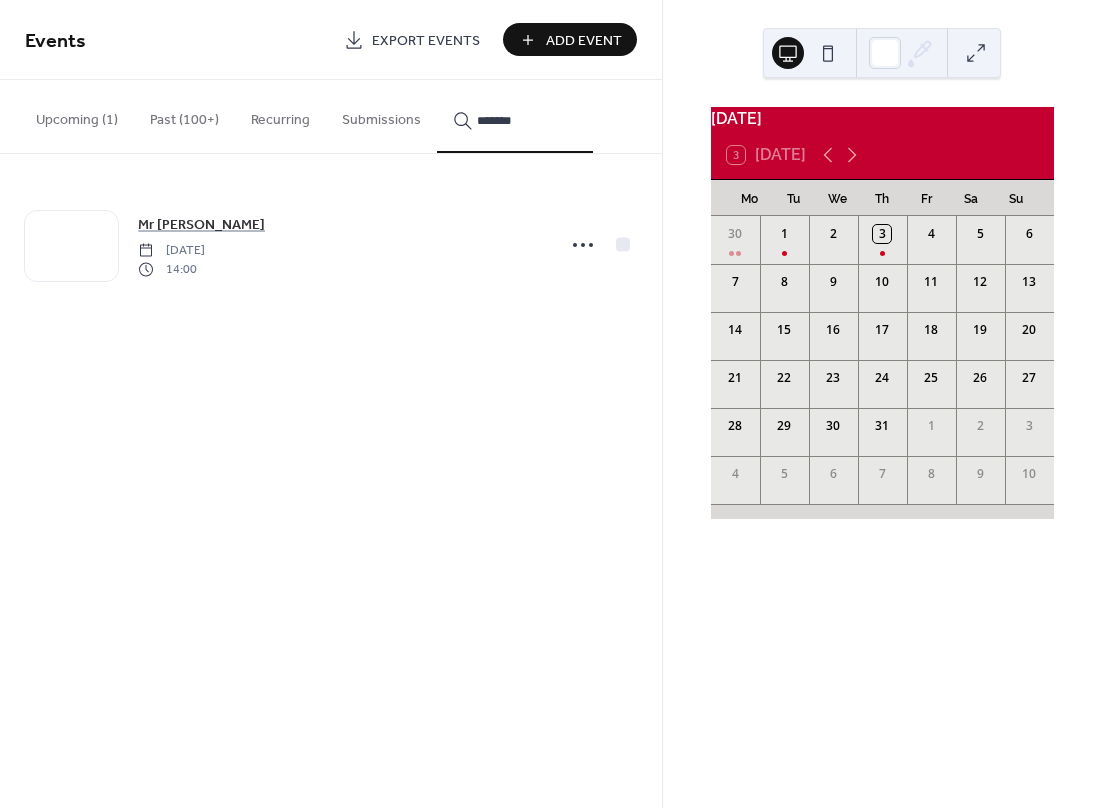 click 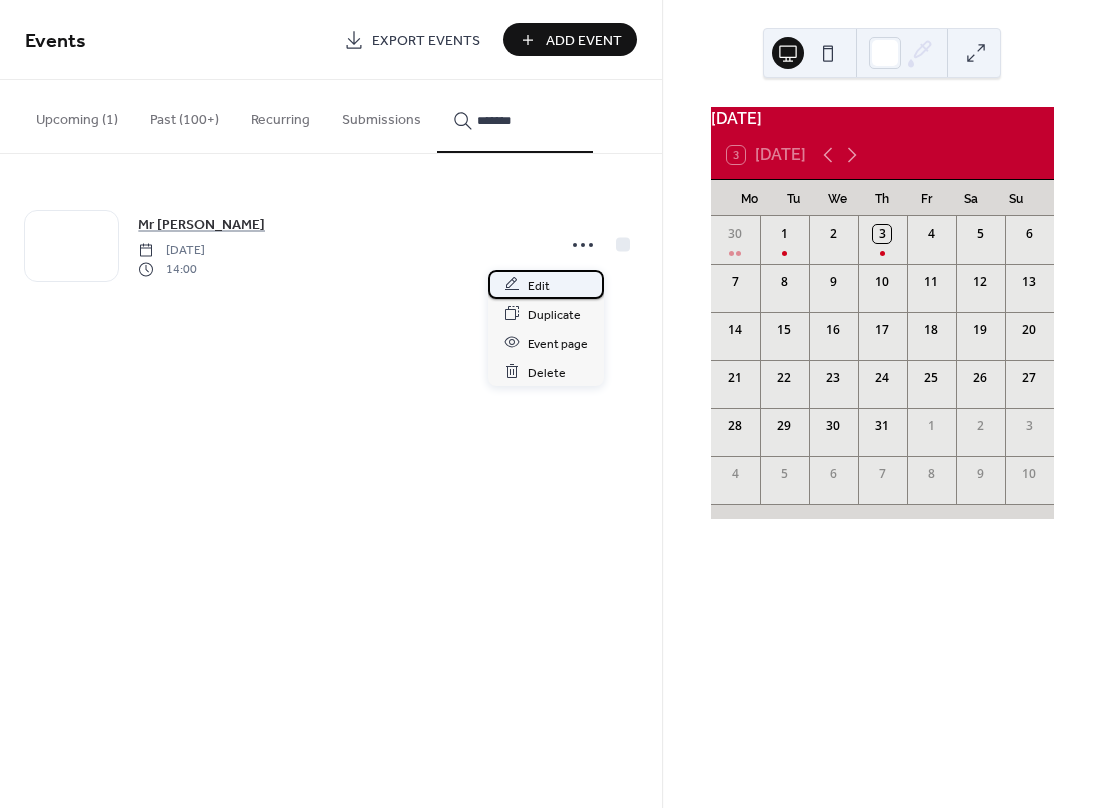 click on "Edit" at bounding box center (539, 285) 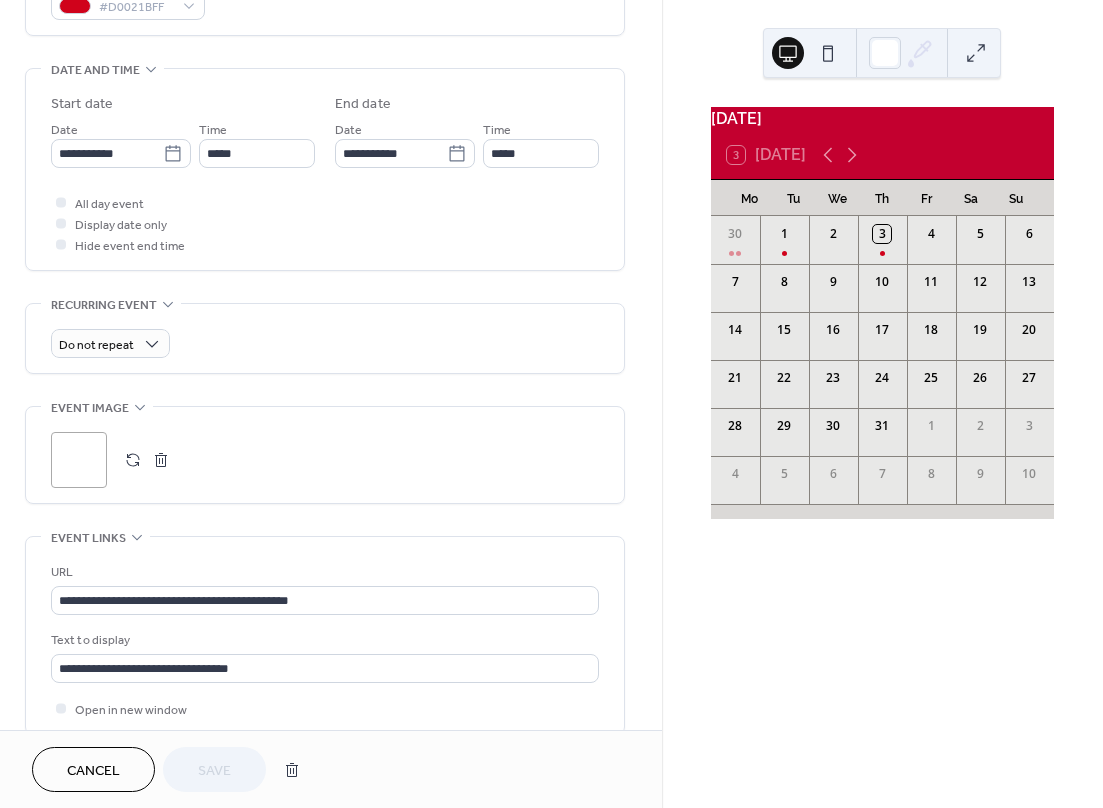 scroll, scrollTop: 755, scrollLeft: 0, axis: vertical 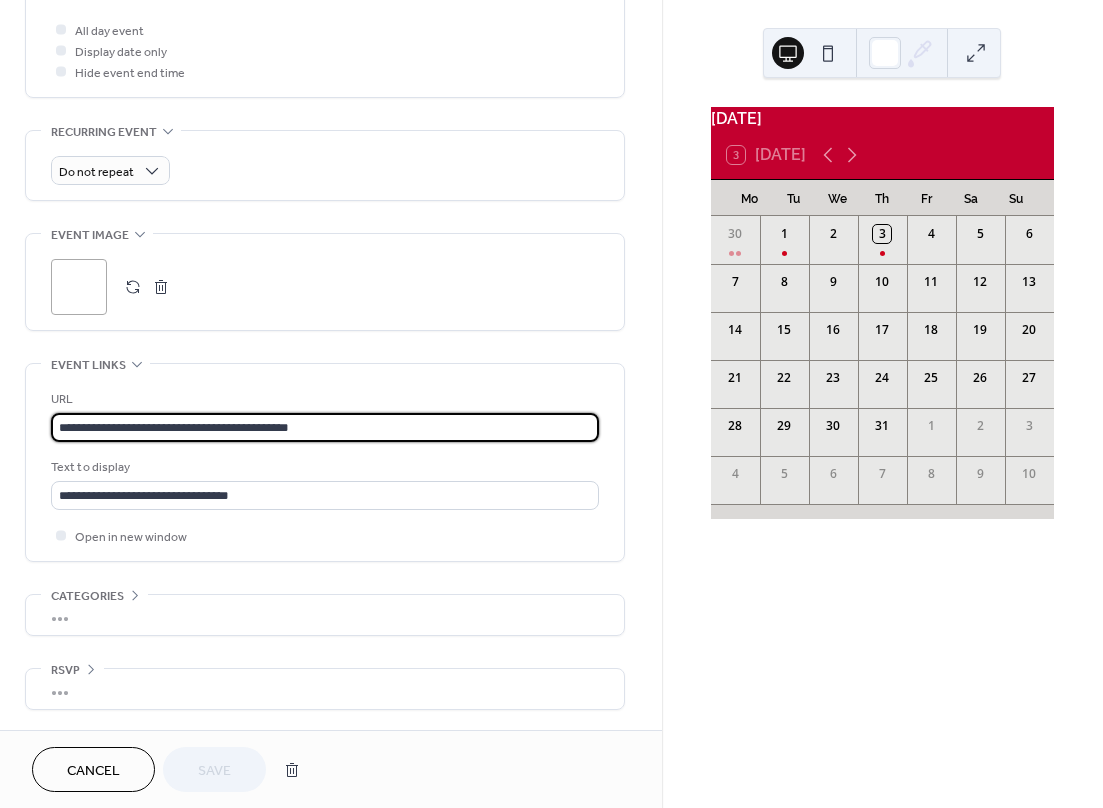 drag, startPoint x: 357, startPoint y: 426, endPoint x: -89, endPoint y: 374, distance: 449.02115 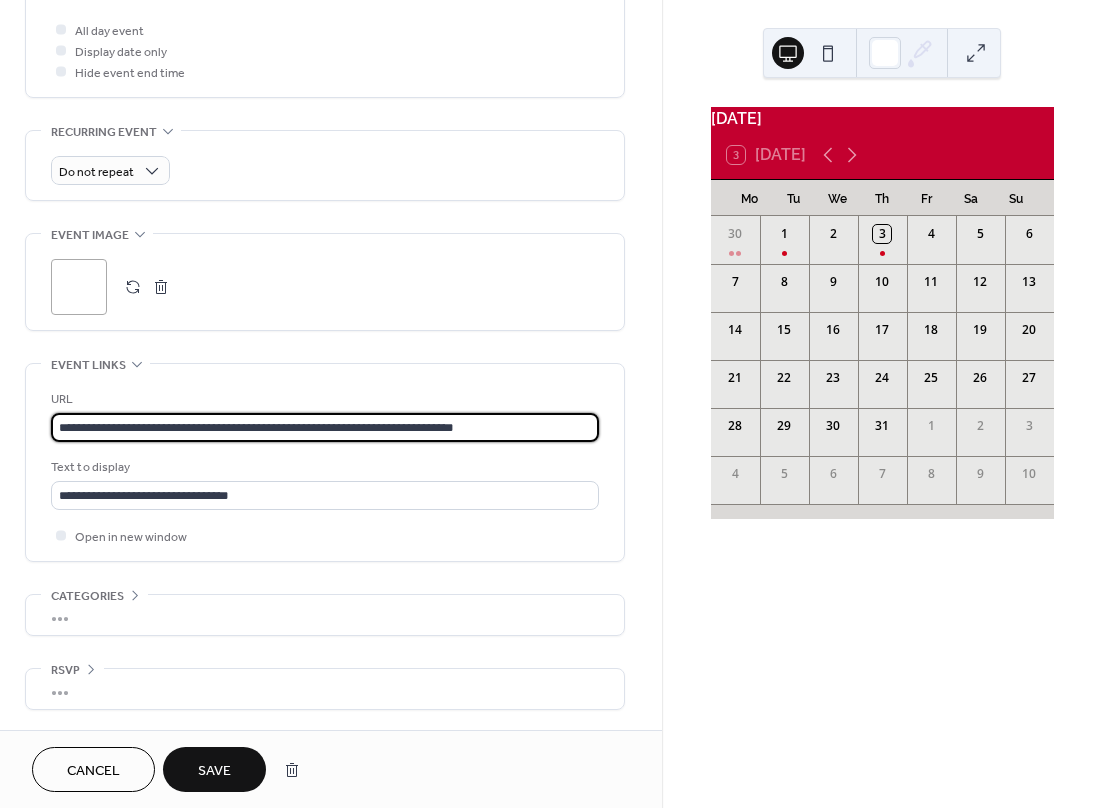 type on "**********" 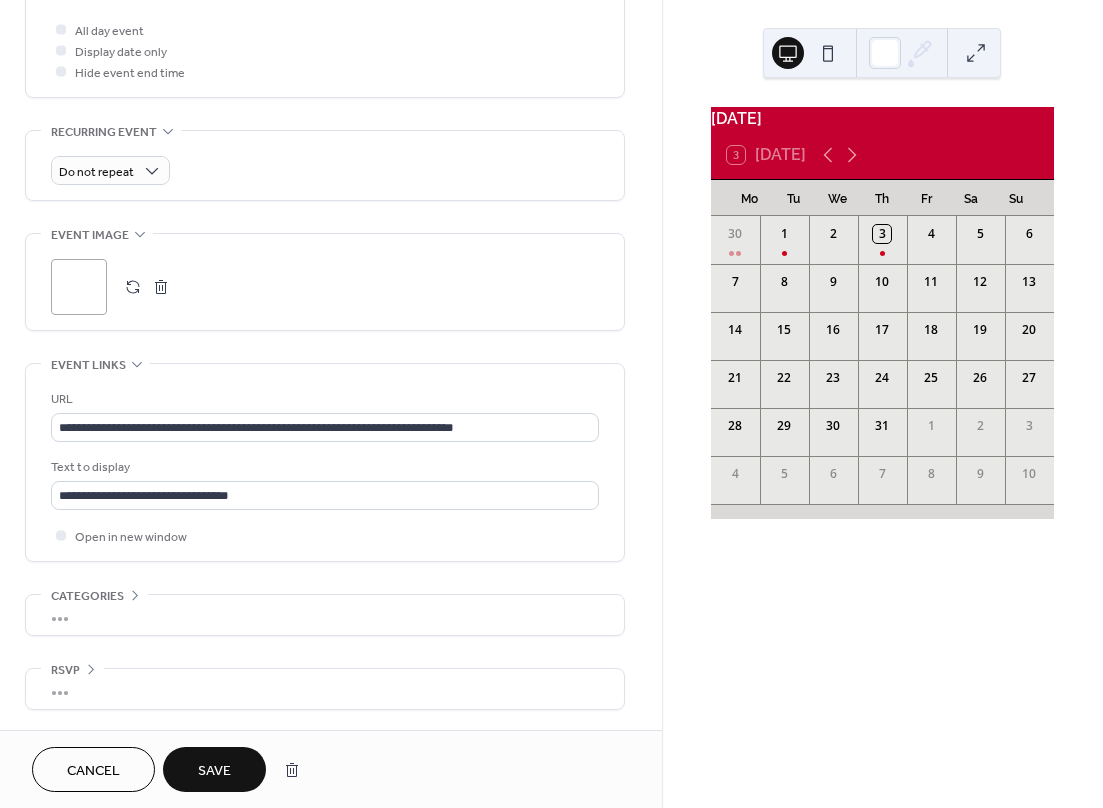 click on "Save" at bounding box center (214, 769) 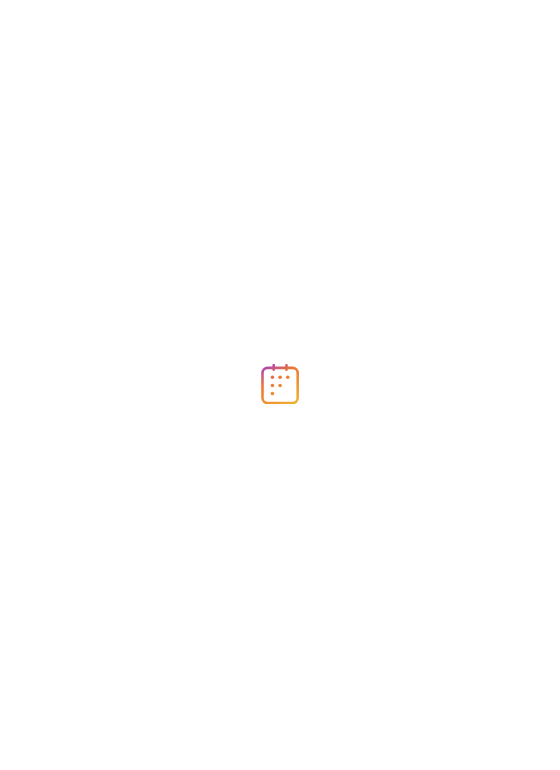 scroll, scrollTop: 0, scrollLeft: 0, axis: both 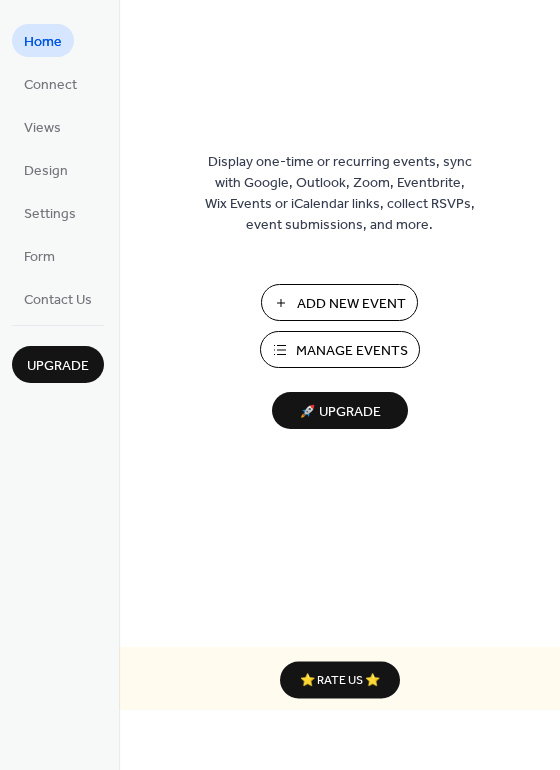 click on "Add New Event" at bounding box center (351, 304) 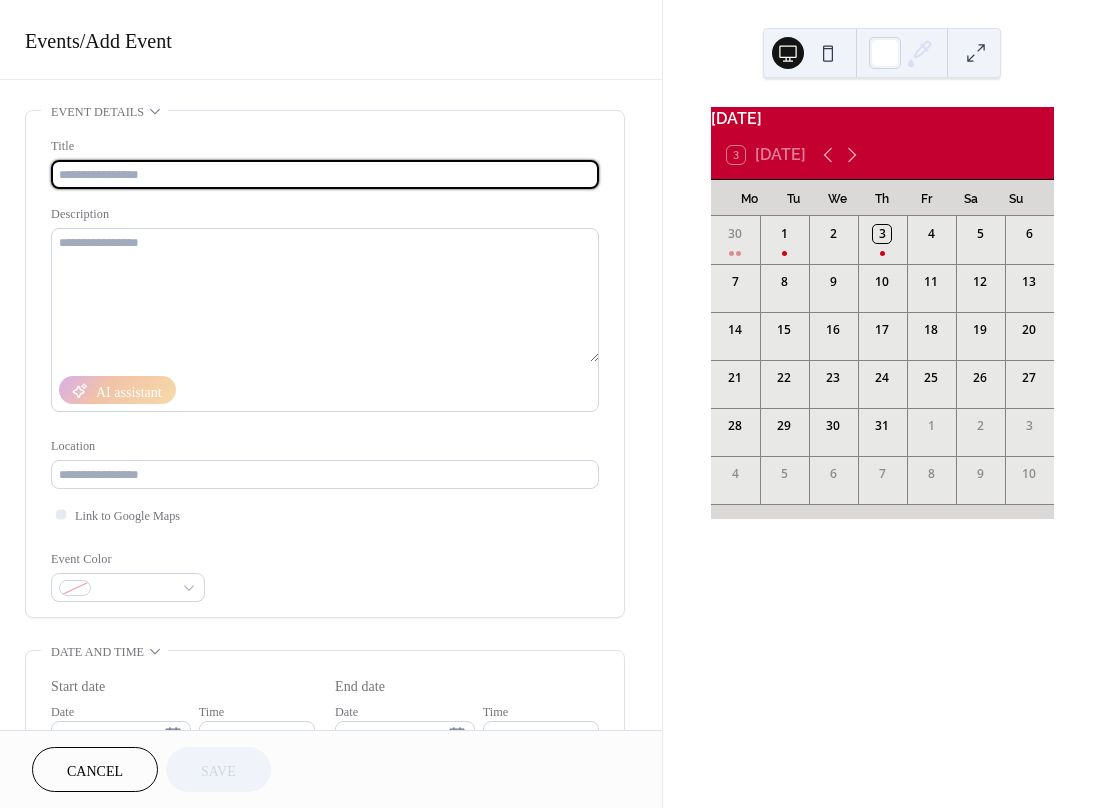 scroll, scrollTop: 0, scrollLeft: 0, axis: both 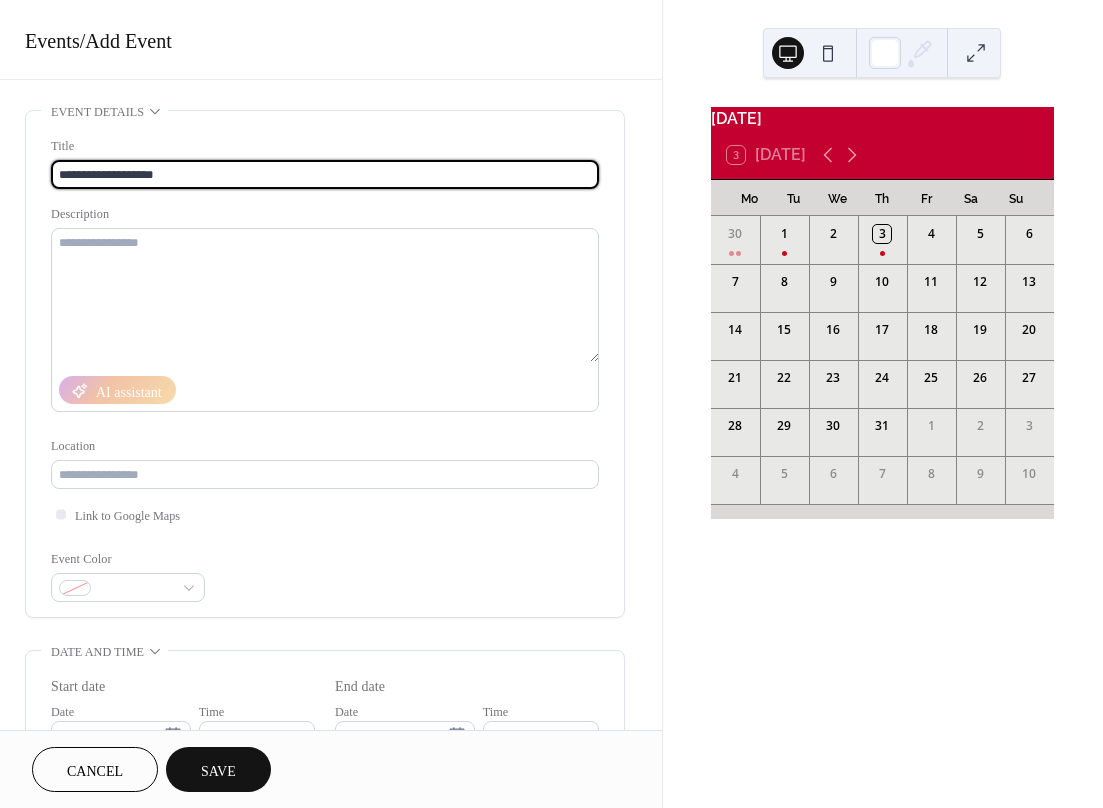click on "**********" at bounding box center [325, 174] 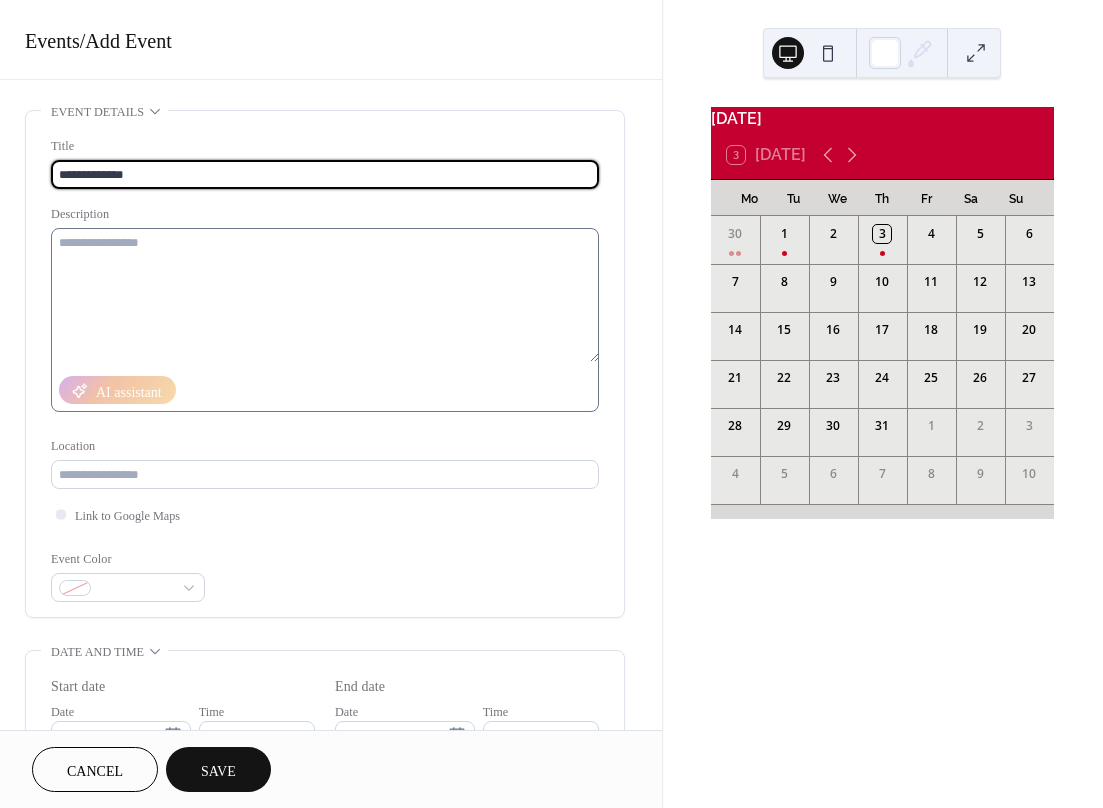 type on "**********" 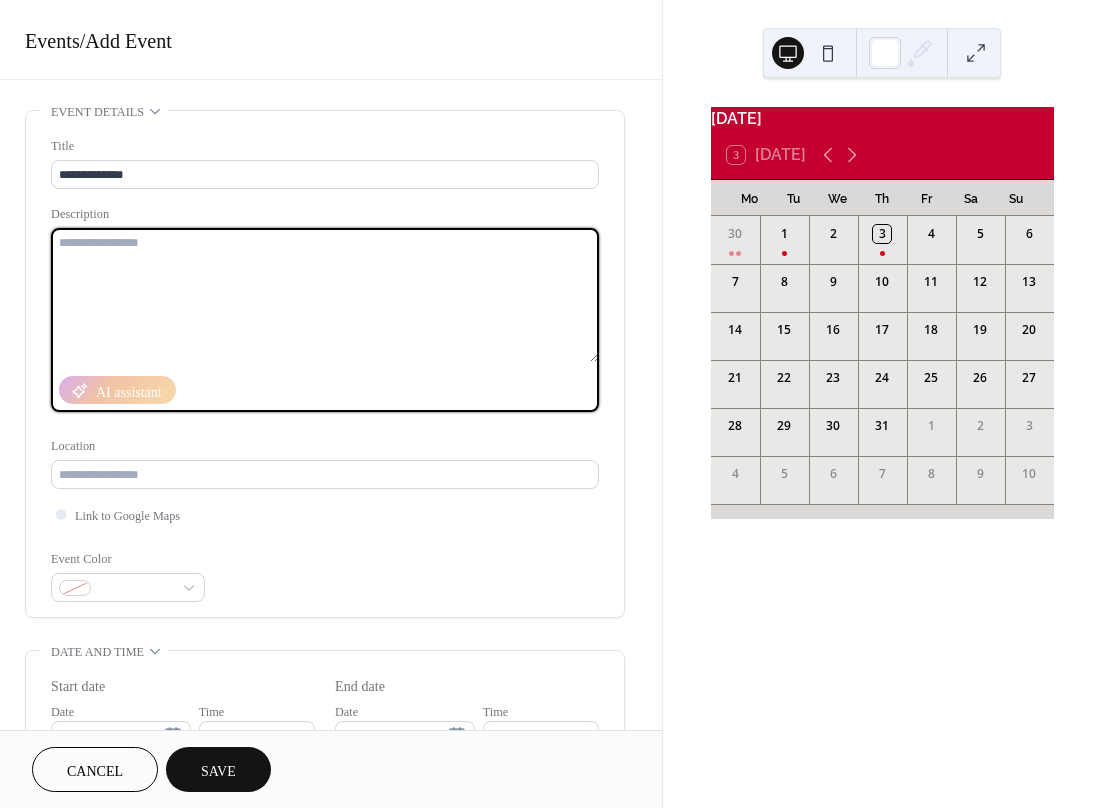 click at bounding box center (325, 295) 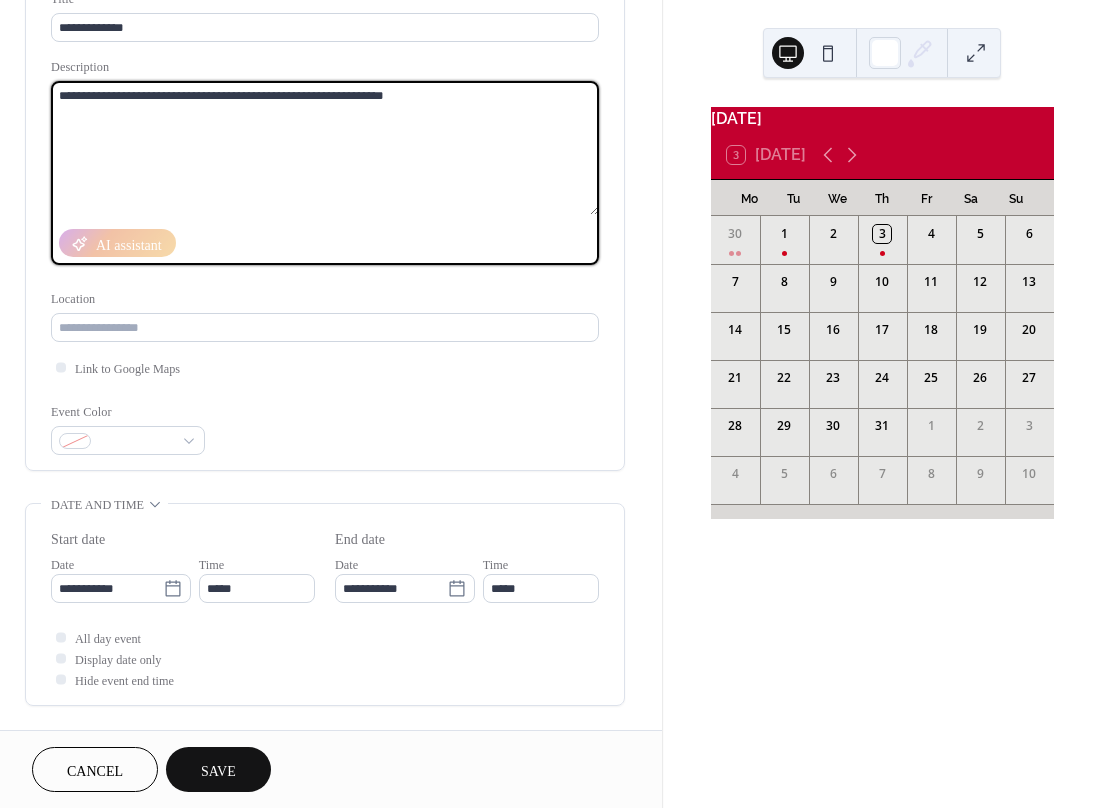 scroll, scrollTop: 150, scrollLeft: 0, axis: vertical 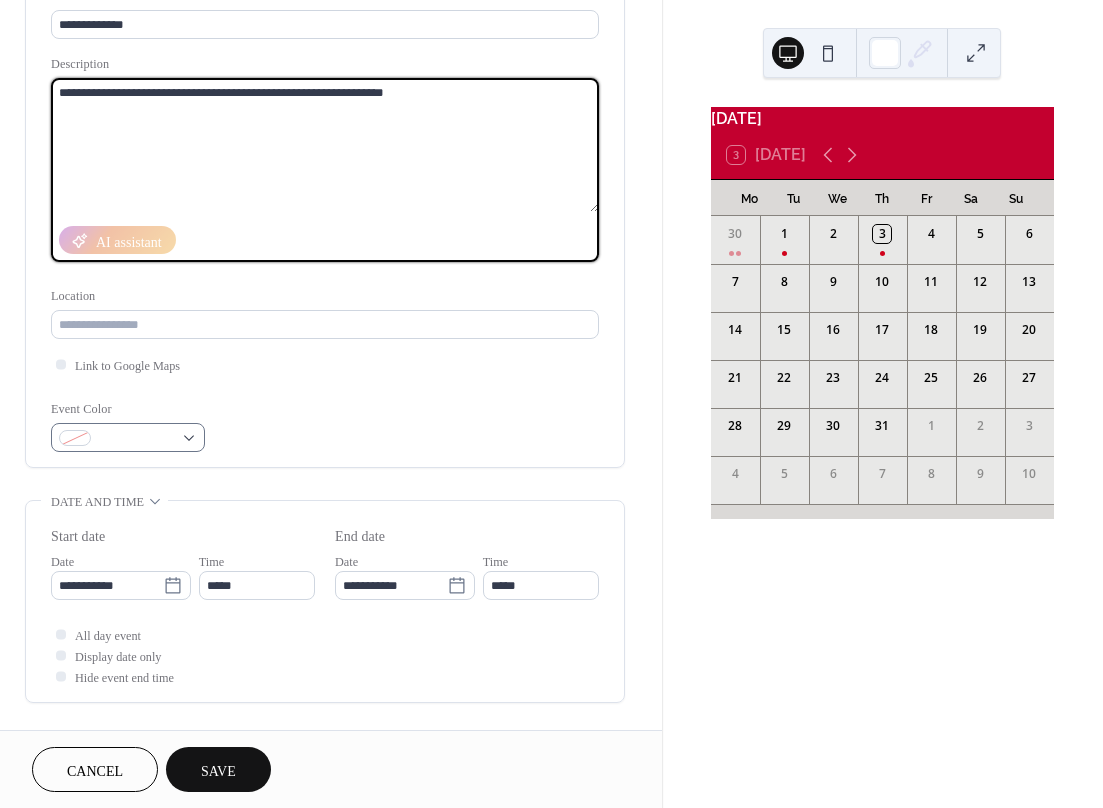 type on "**********" 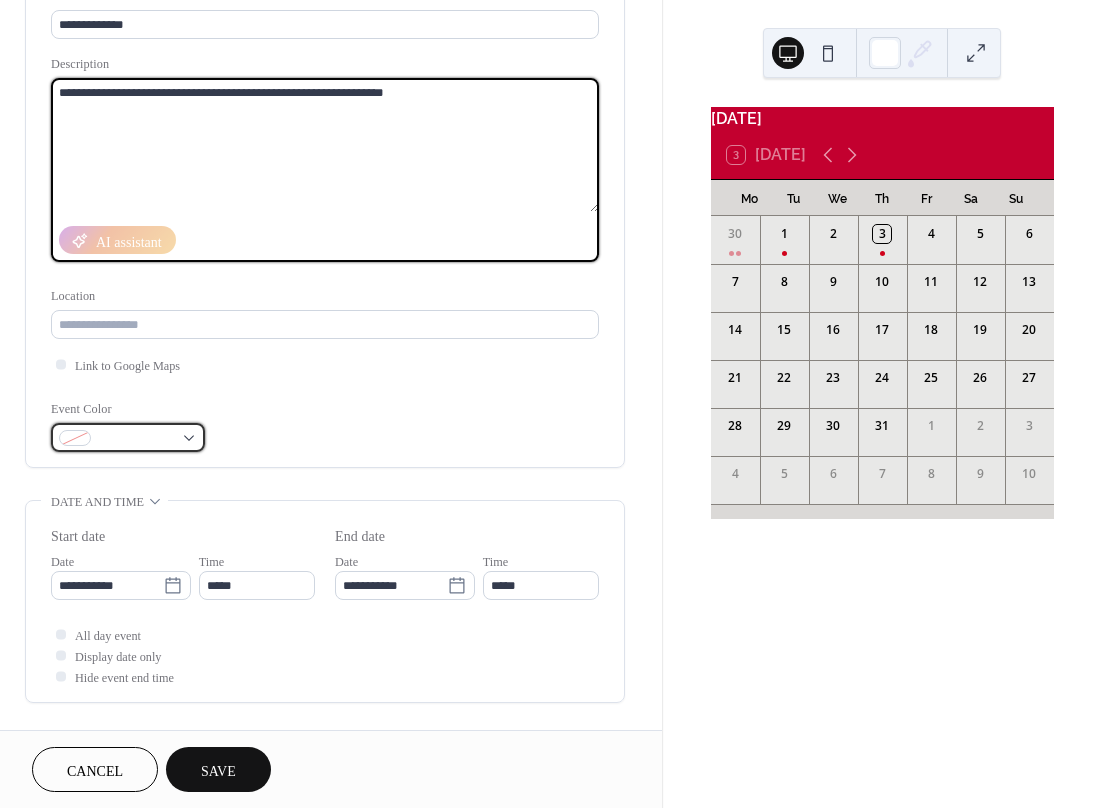 click at bounding box center [136, 439] 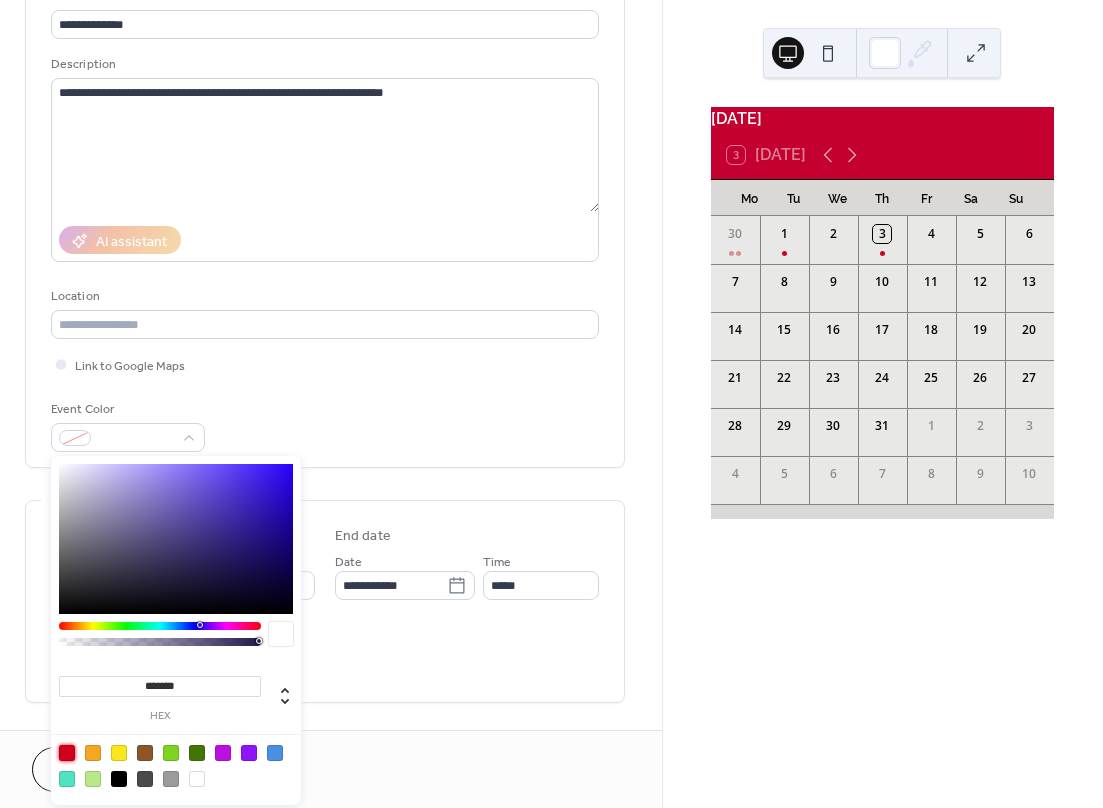 click at bounding box center (67, 753) 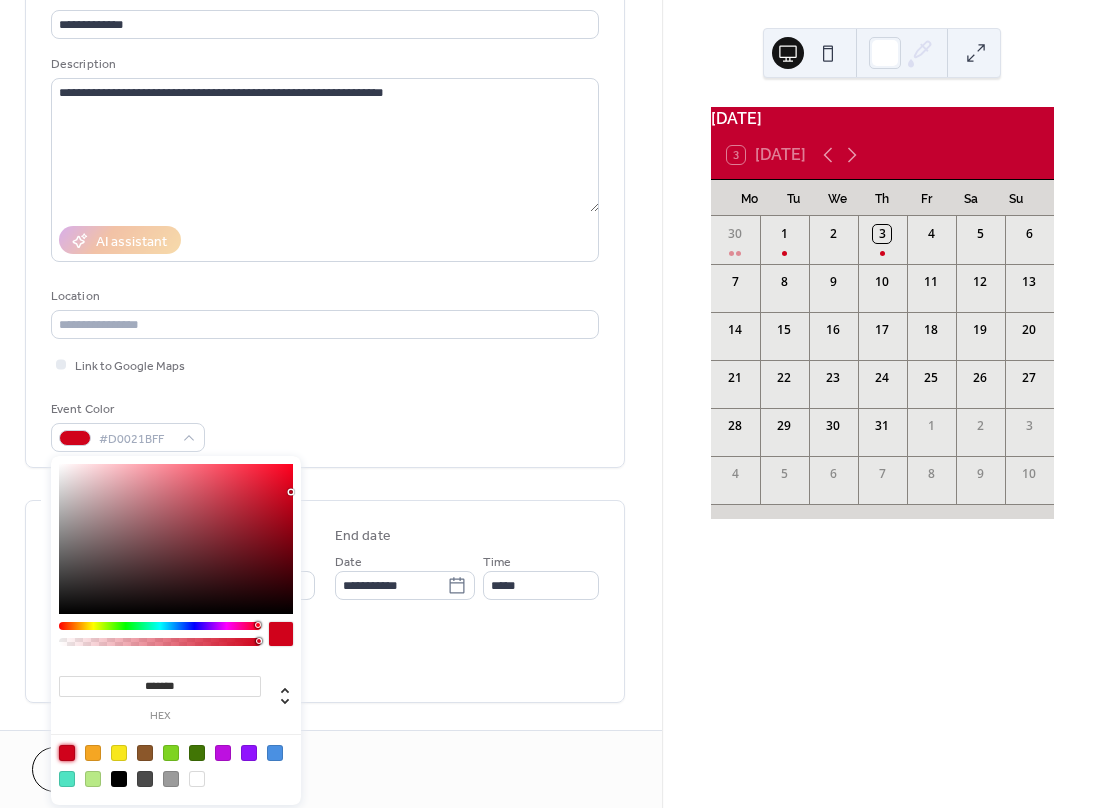 click on "Link to Google Maps" at bounding box center [325, 364] 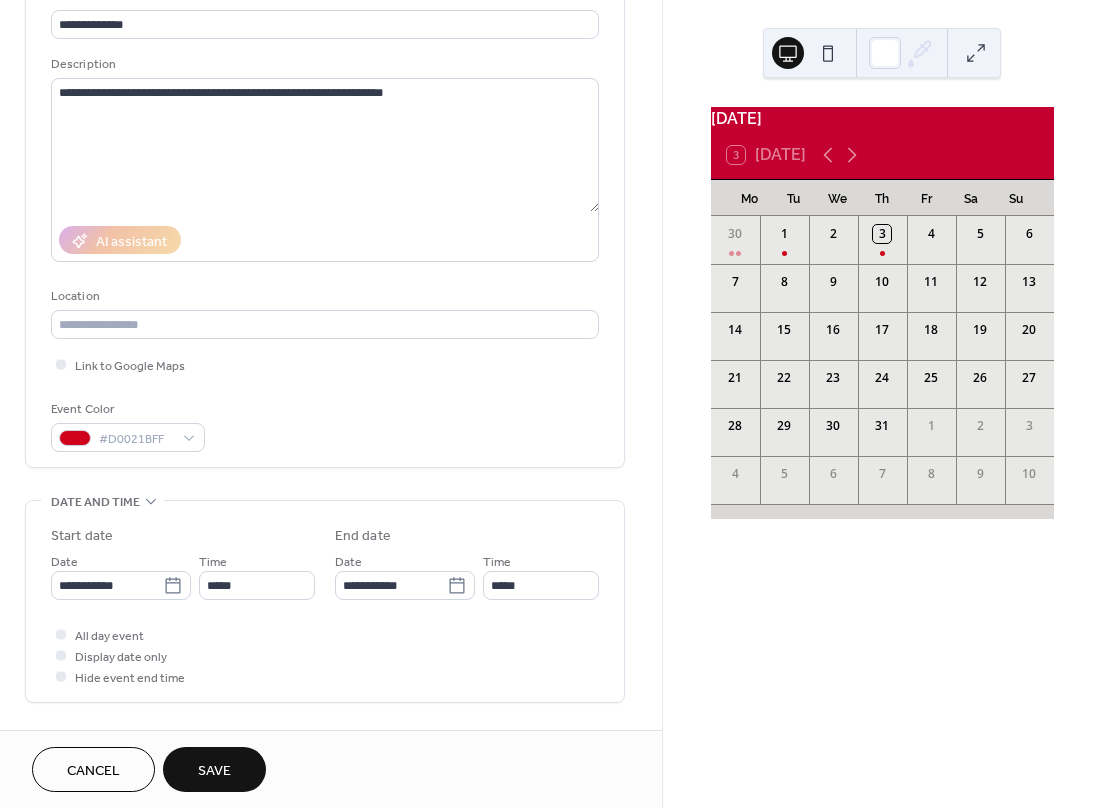 scroll, scrollTop: 187, scrollLeft: 0, axis: vertical 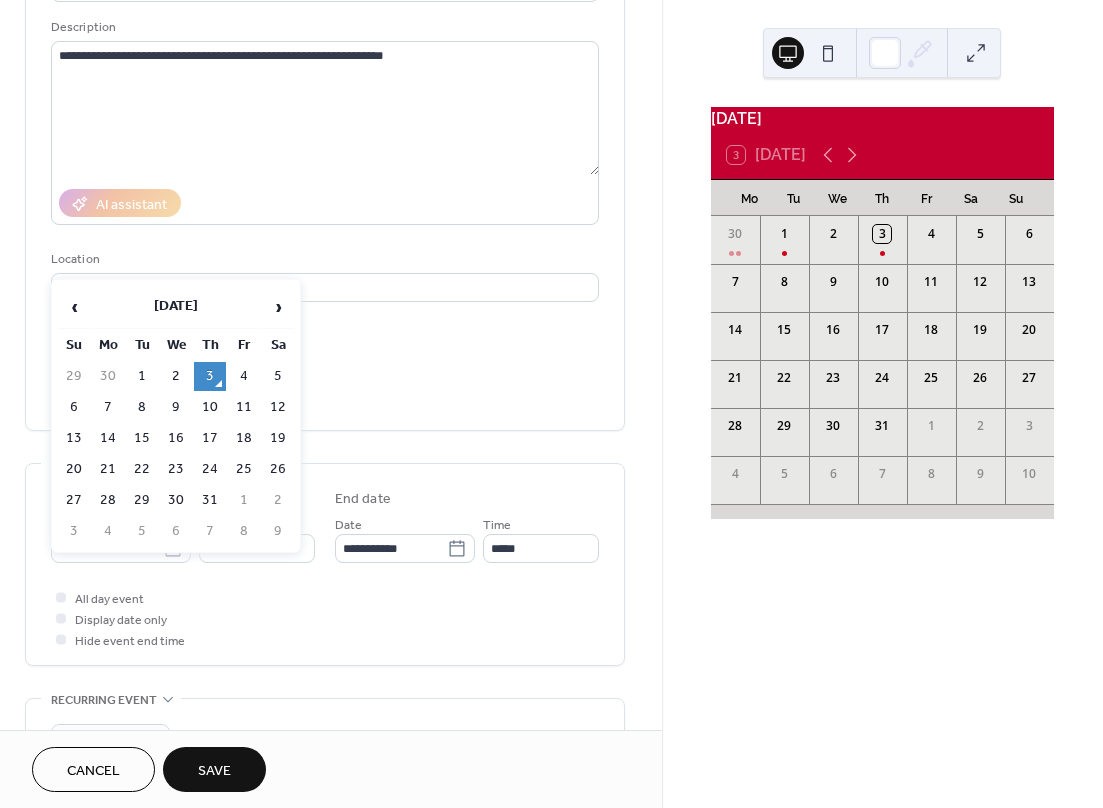 click on "**********" at bounding box center (551, 404) 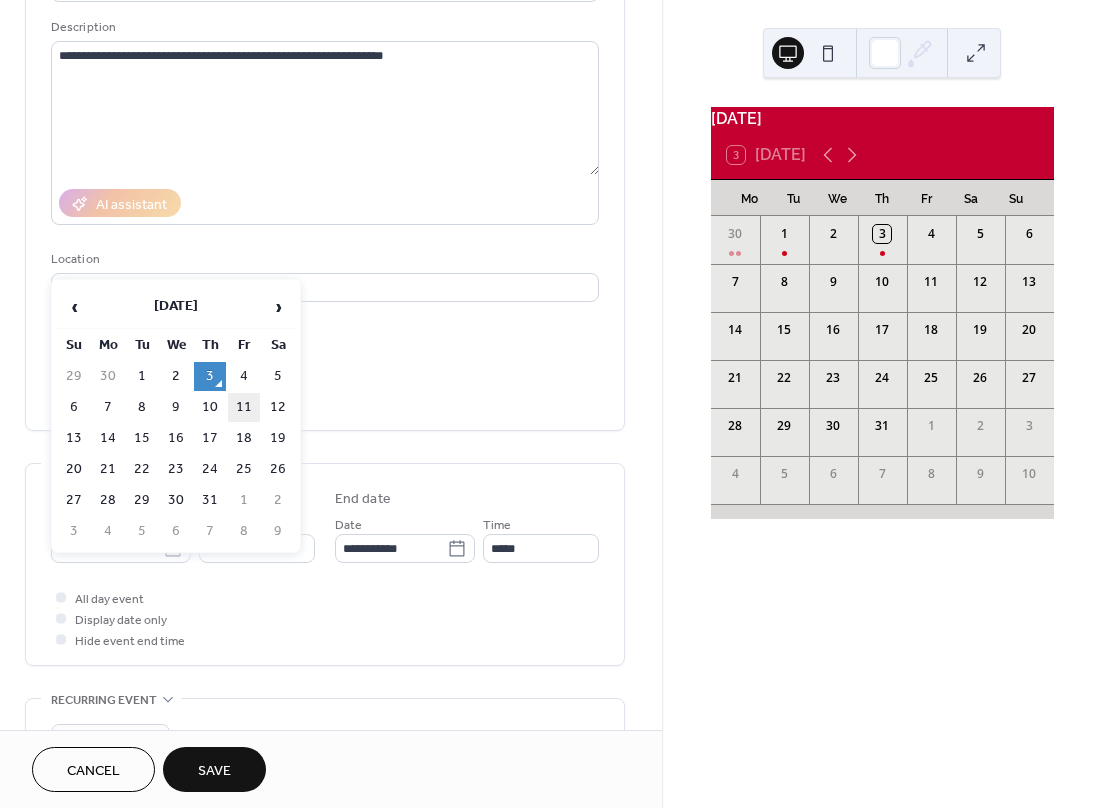 click on "11" at bounding box center (244, 407) 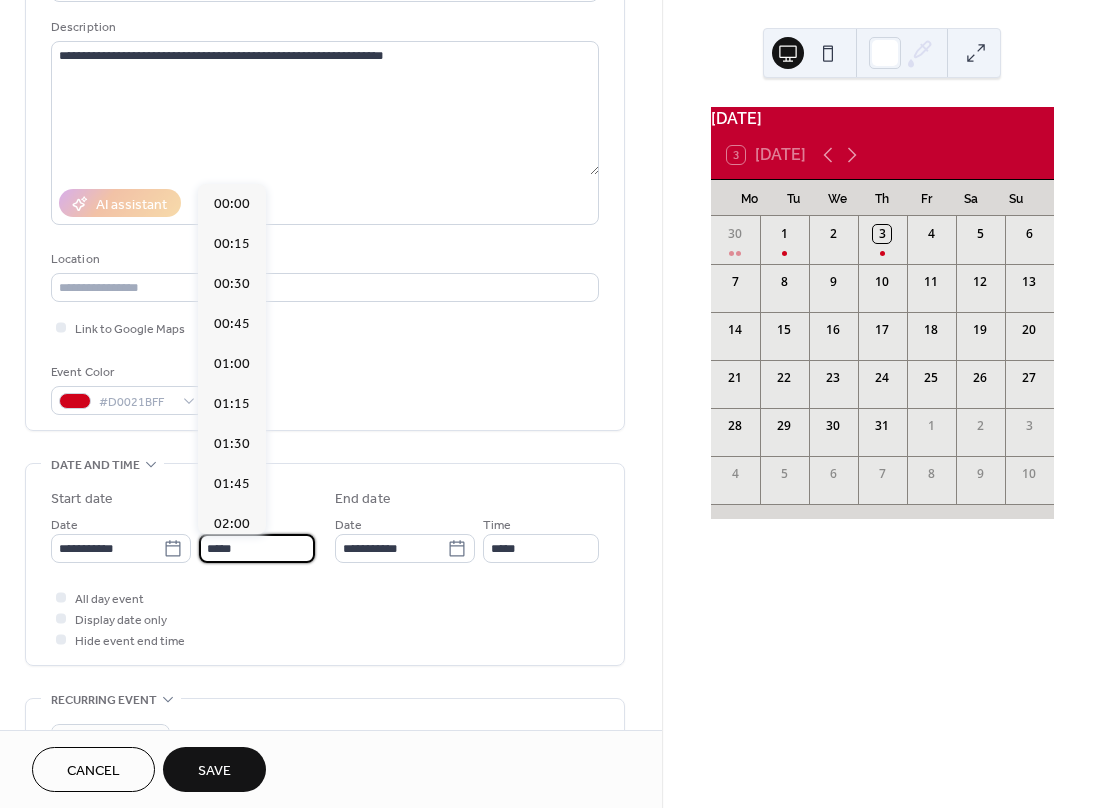 click on "*****" at bounding box center [257, 548] 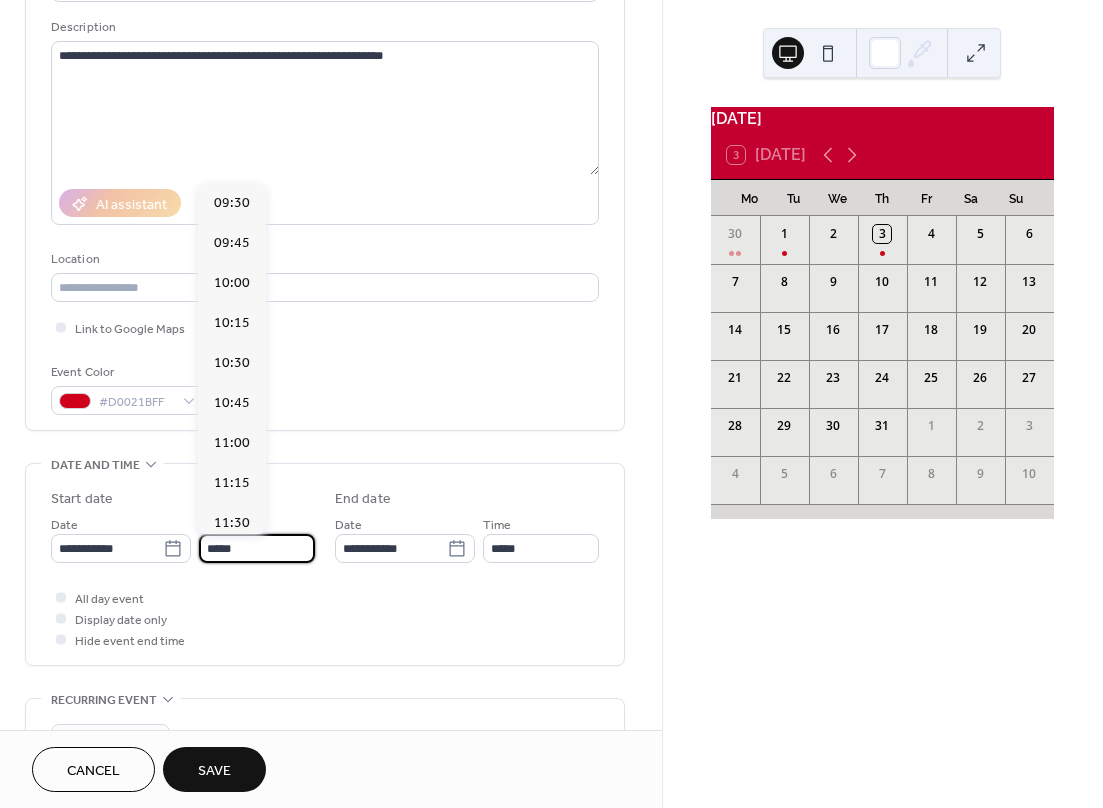 scroll, scrollTop: 1421, scrollLeft: 0, axis: vertical 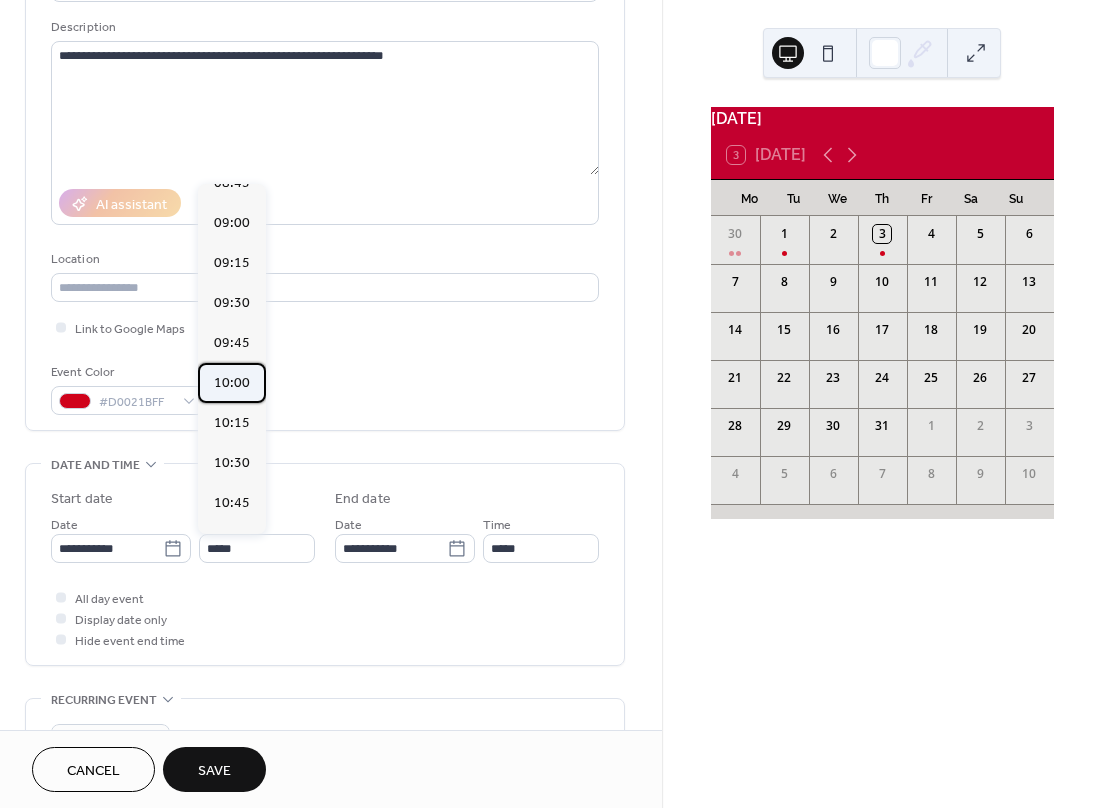 click on "10:00" at bounding box center (232, 382) 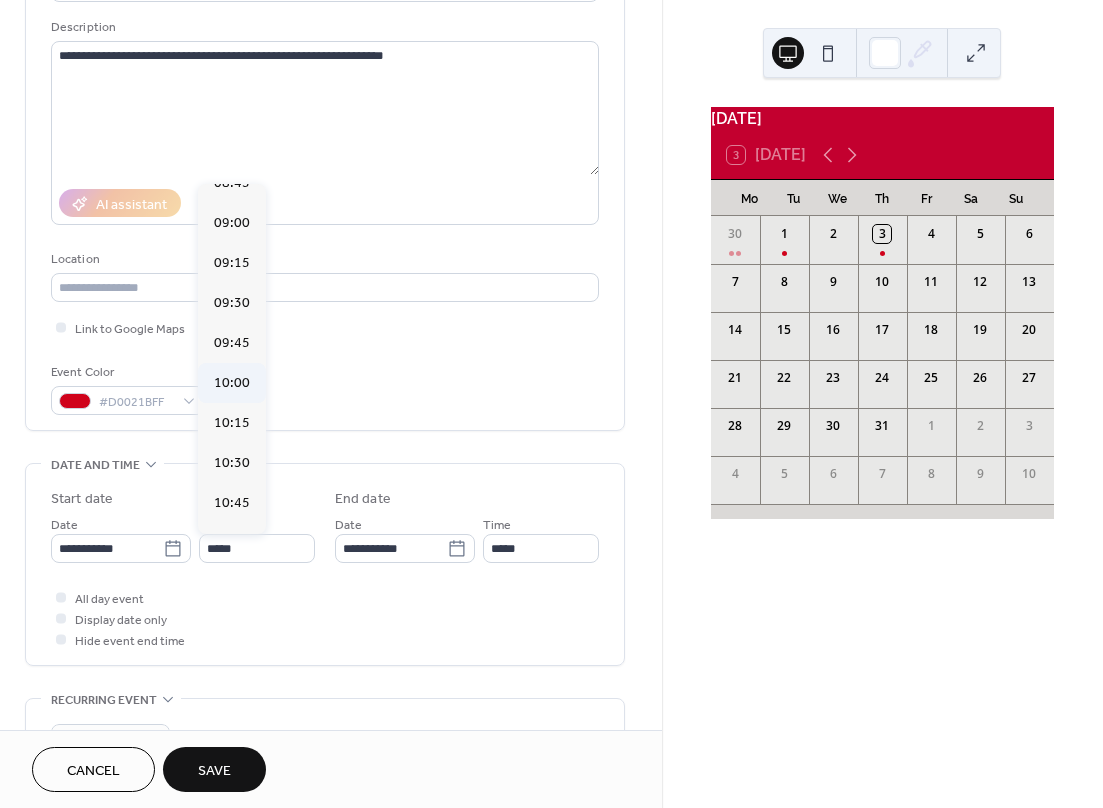 type on "*****" 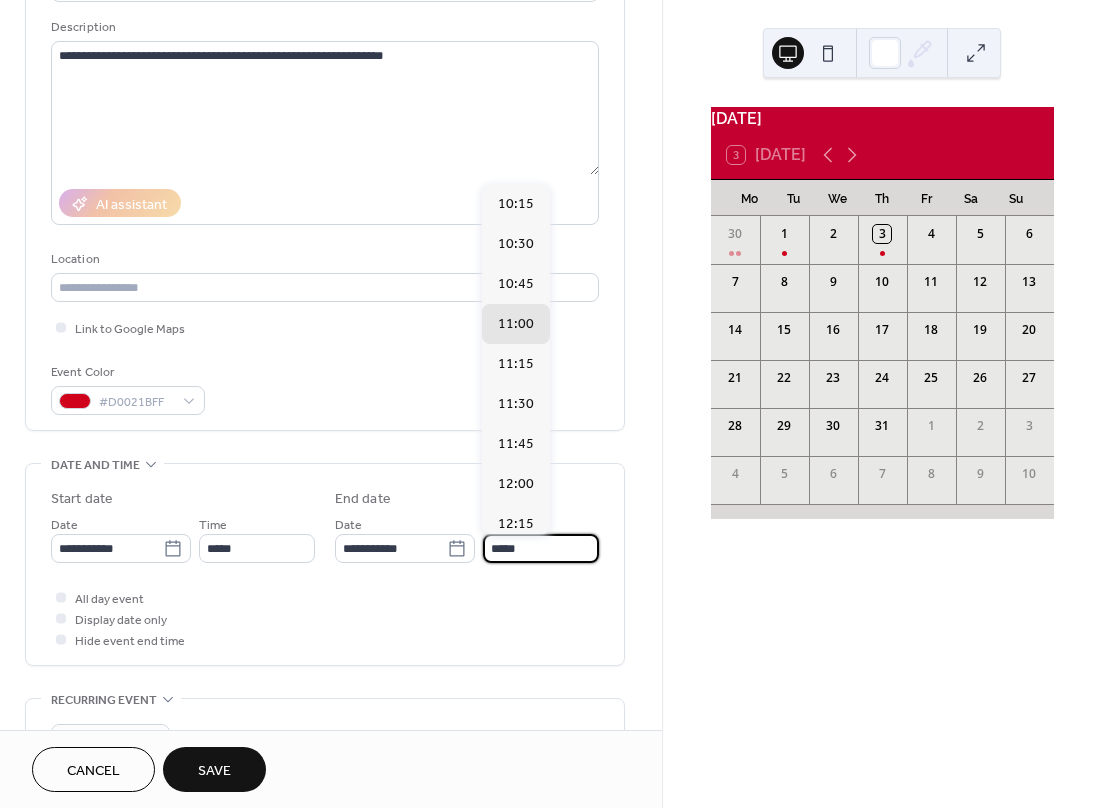 click on "*****" at bounding box center (541, 548) 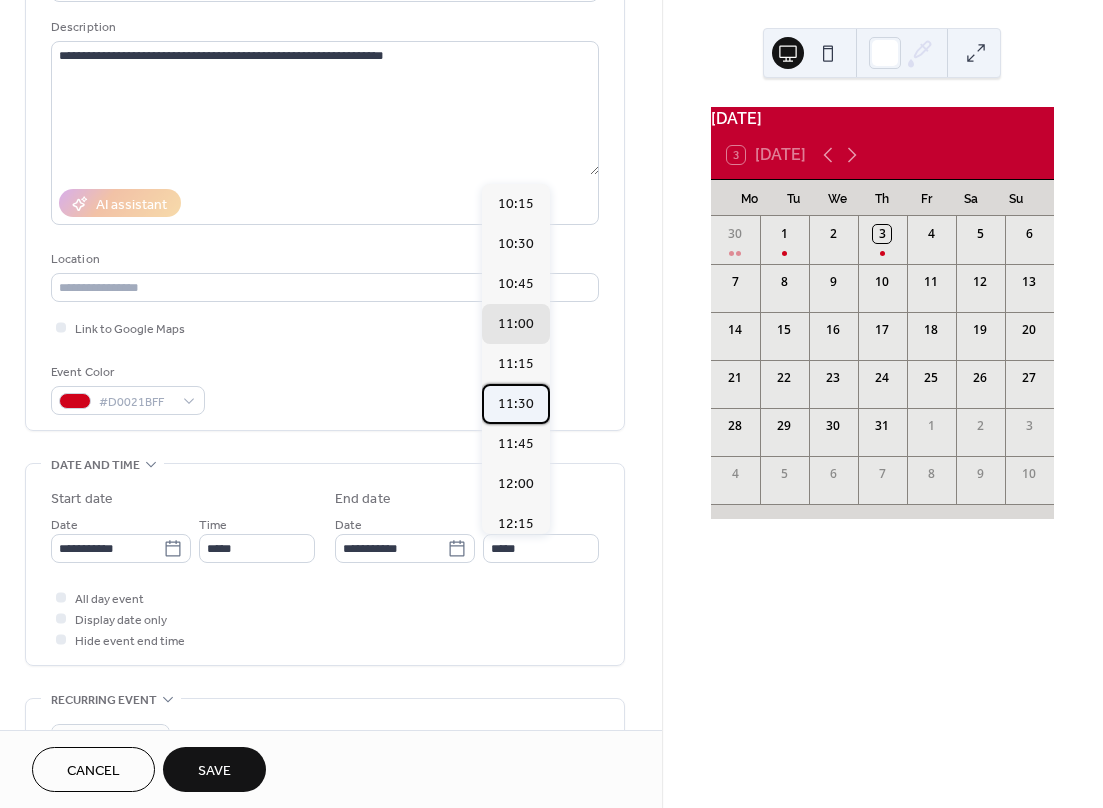 click on "11:30" at bounding box center [516, 404] 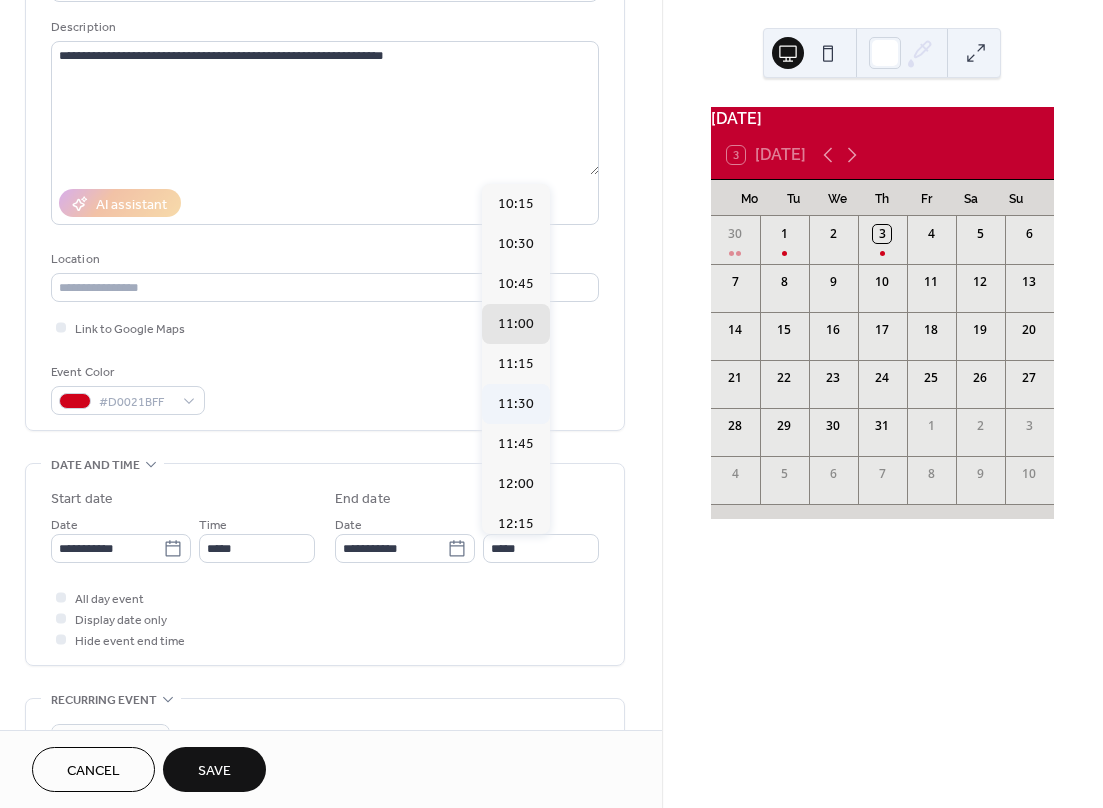 type on "*****" 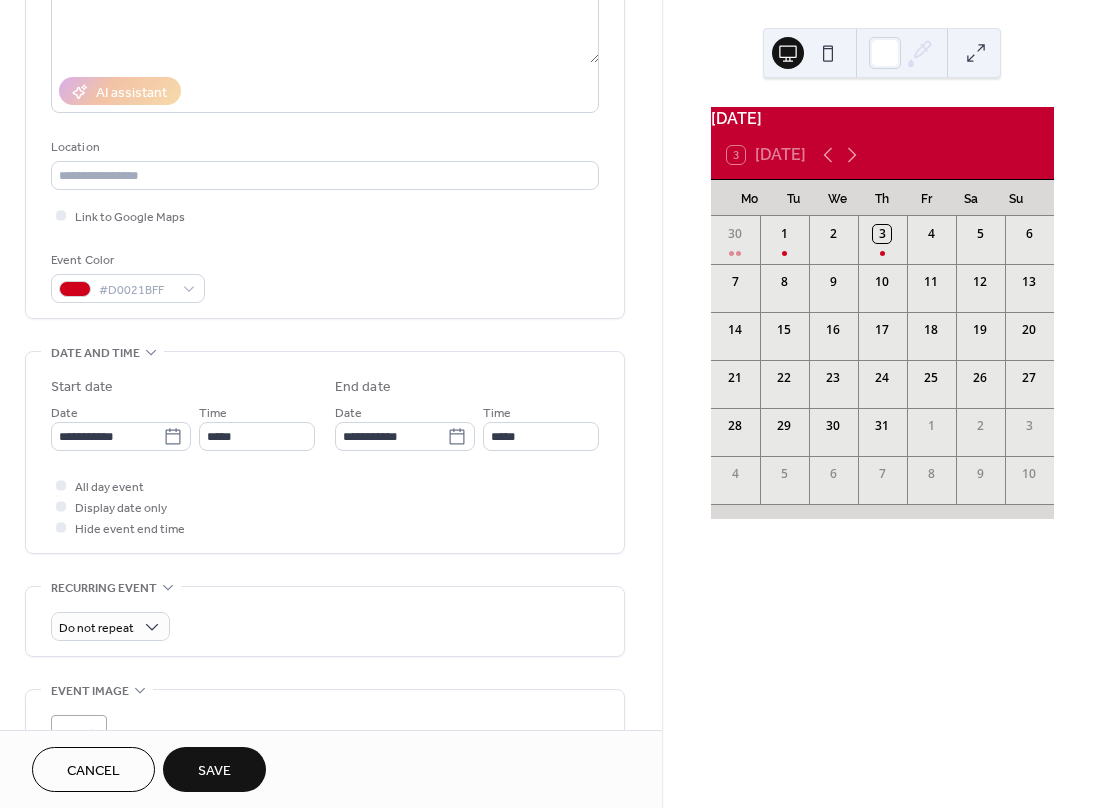 scroll, scrollTop: 464, scrollLeft: 0, axis: vertical 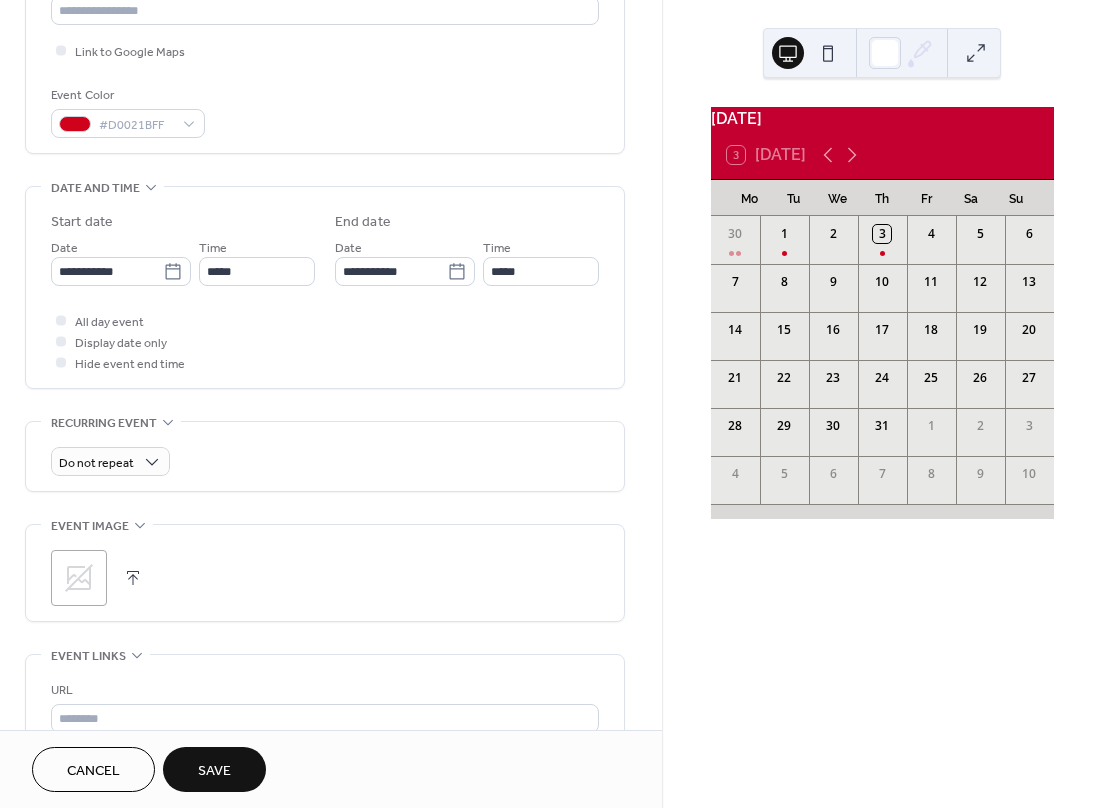 click 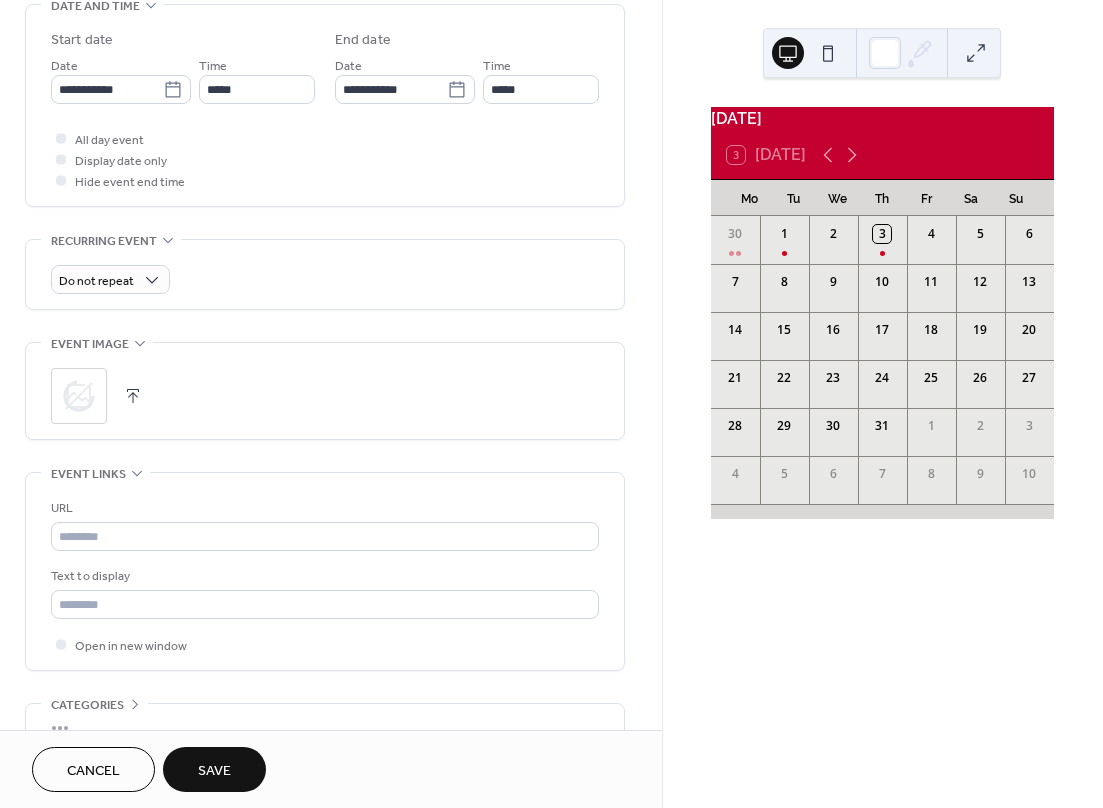 scroll, scrollTop: 755, scrollLeft: 0, axis: vertical 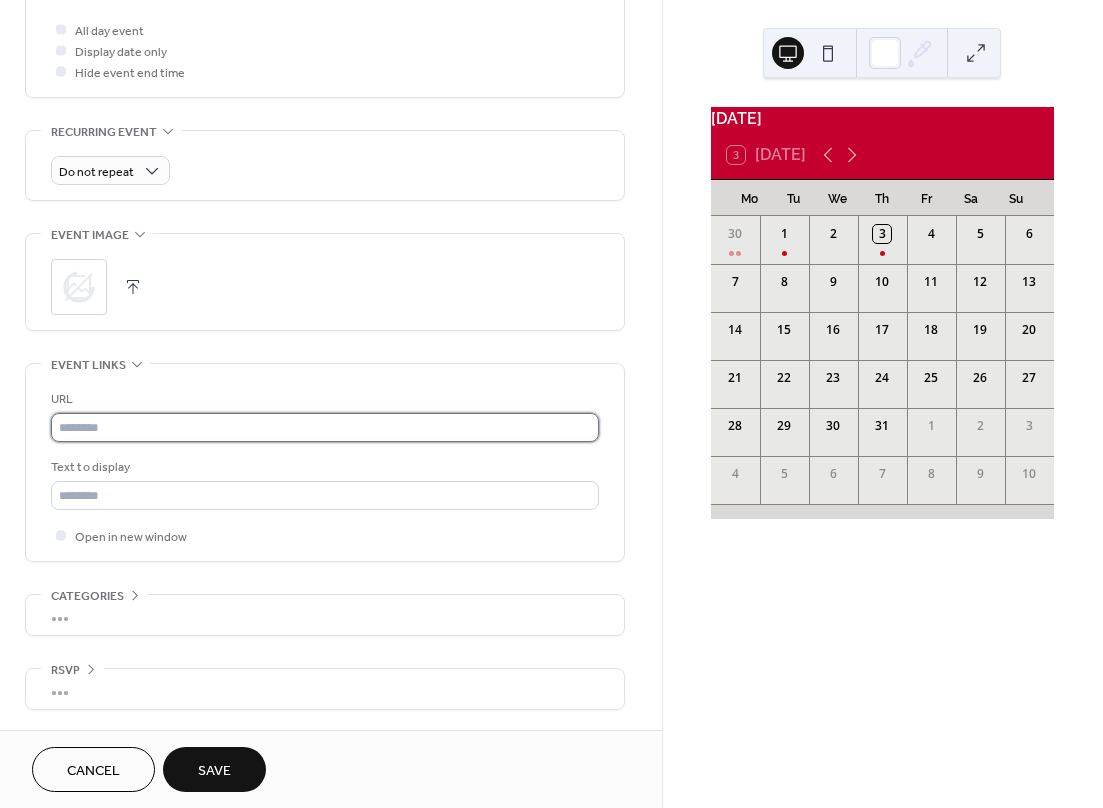 click at bounding box center [325, 427] 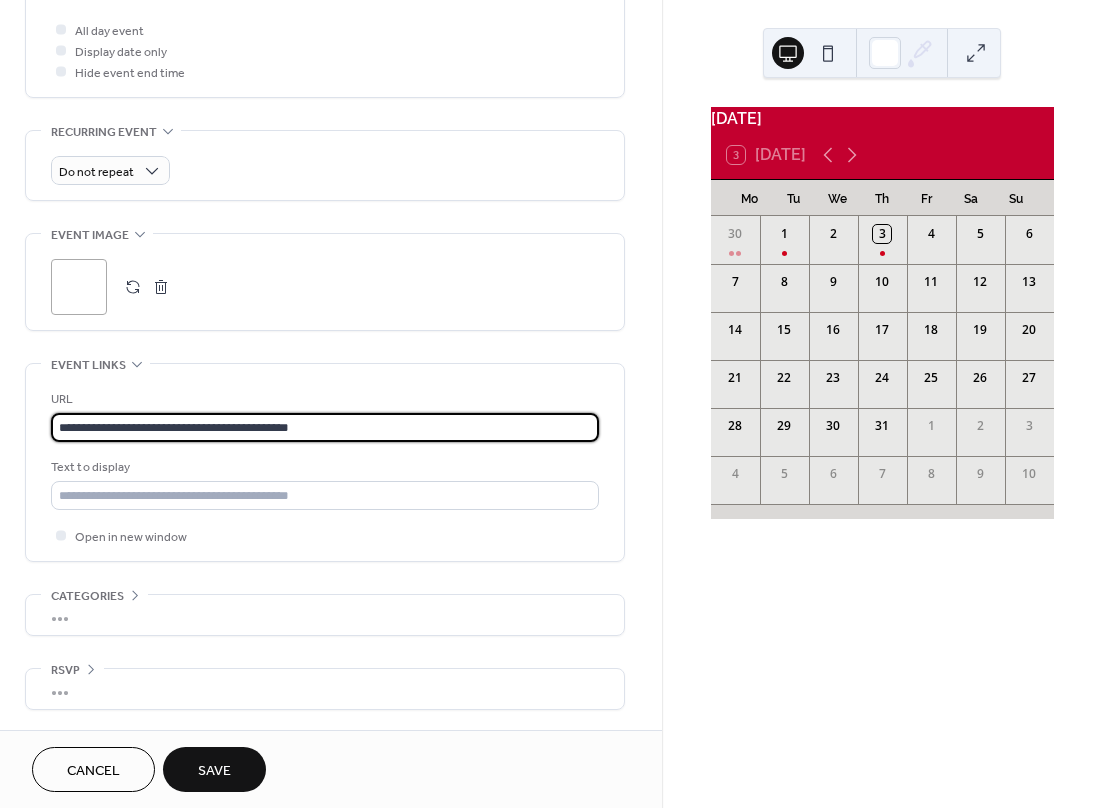 drag, startPoint x: 332, startPoint y: 424, endPoint x: 278, endPoint y: 425, distance: 54.00926 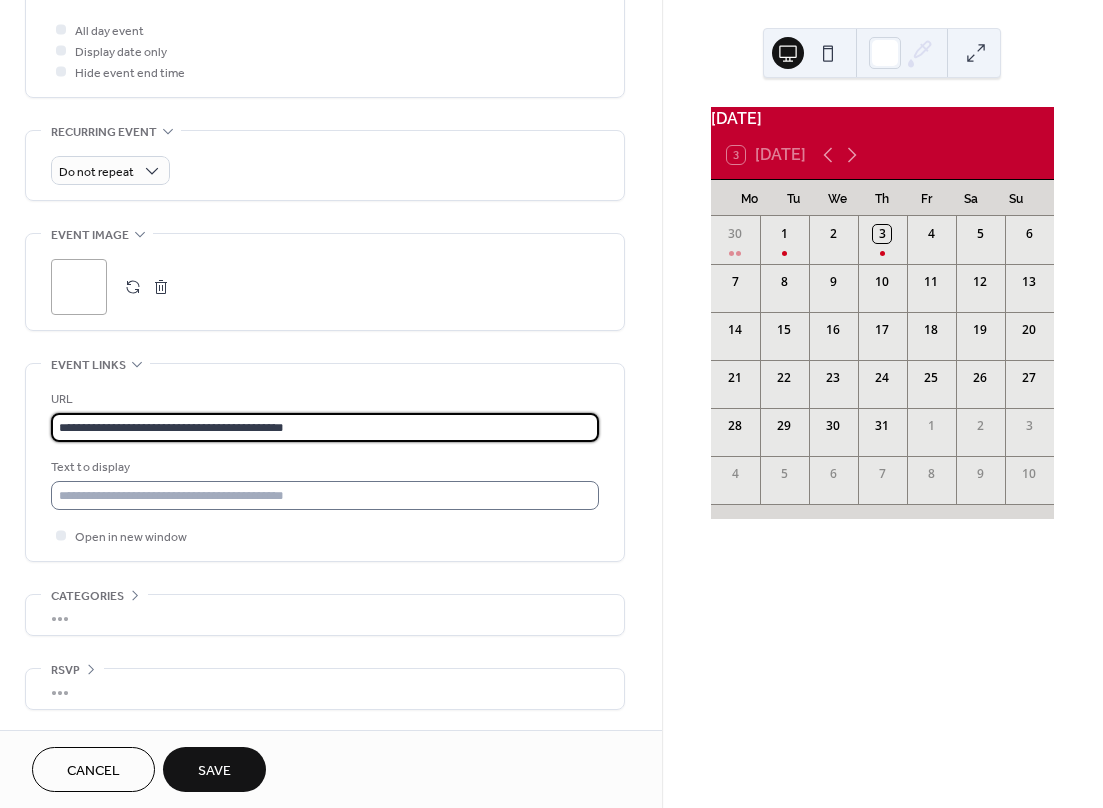type on "**********" 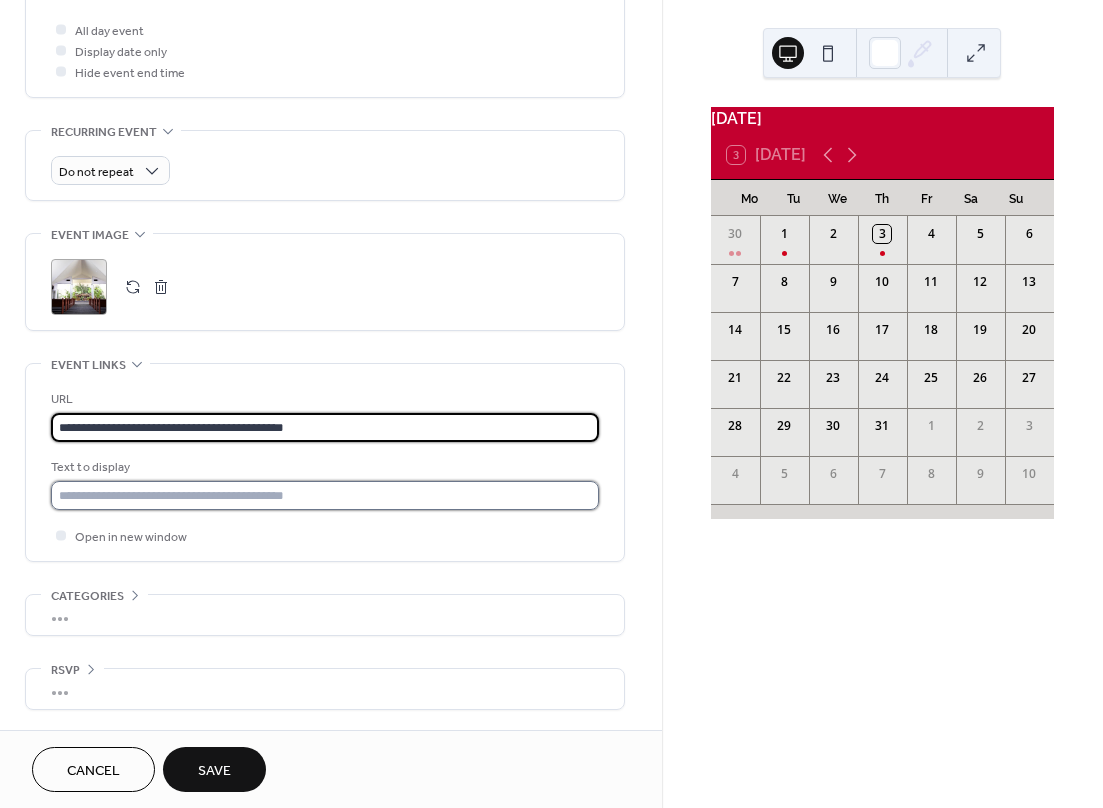 click at bounding box center (325, 495) 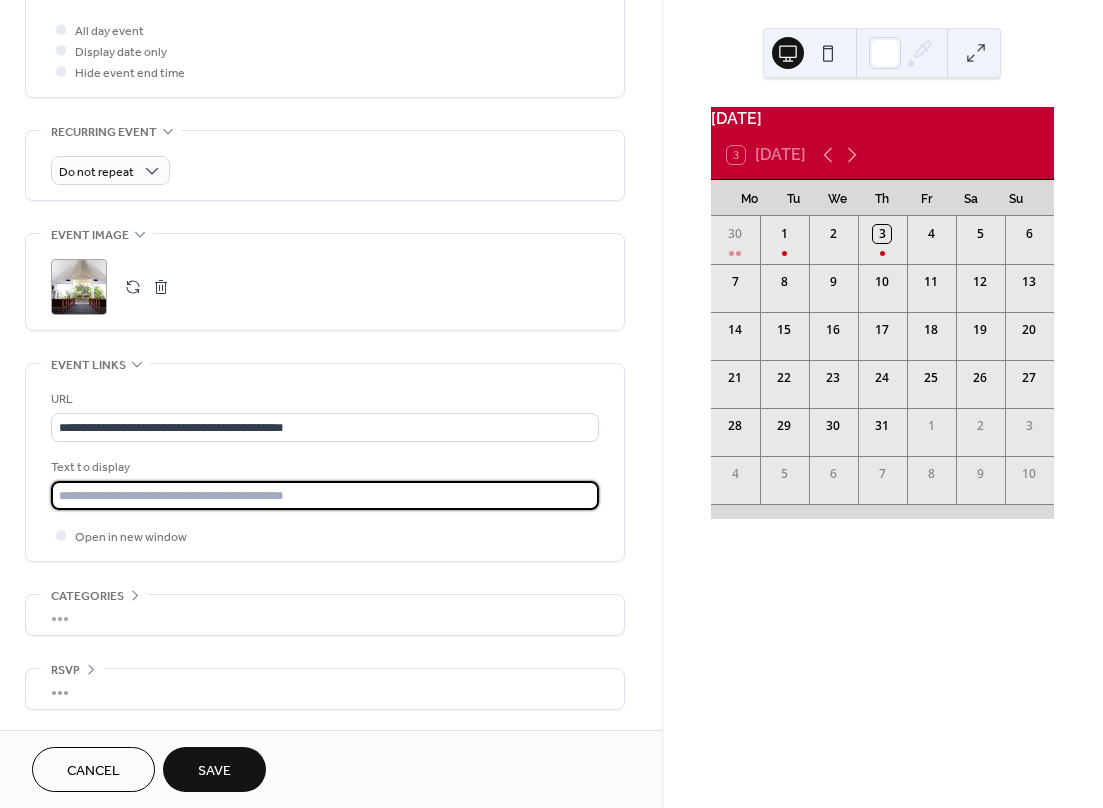 type on "**********" 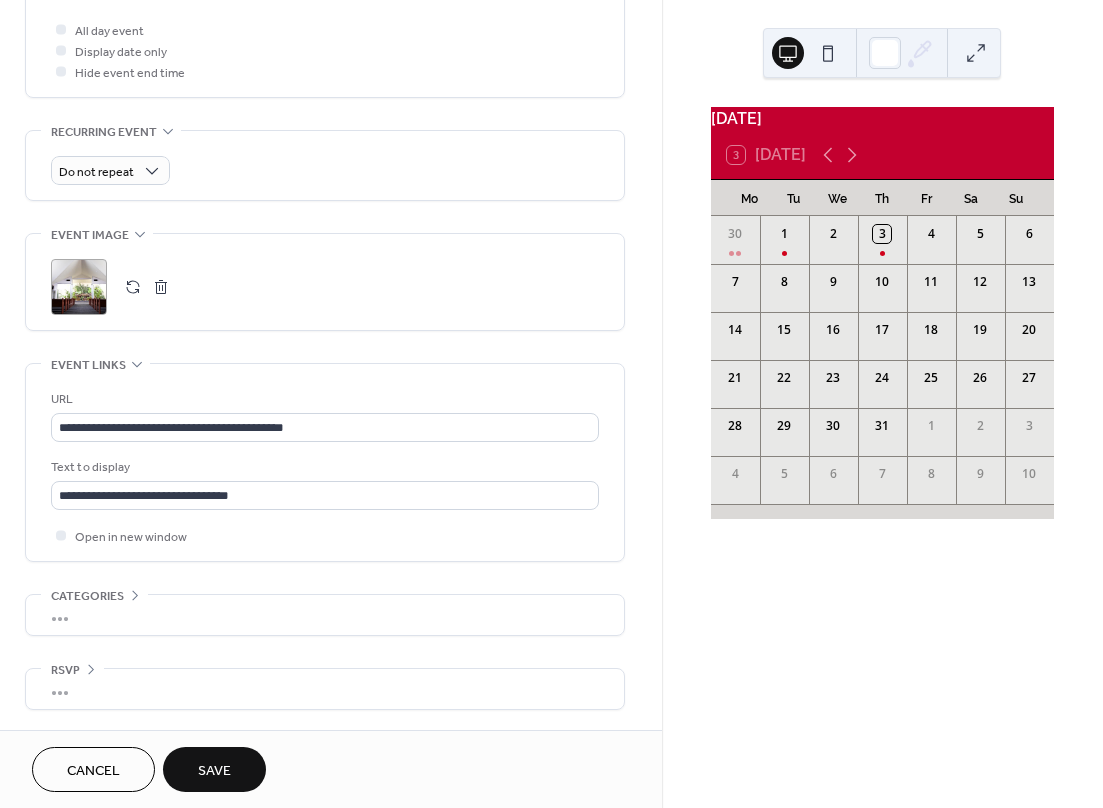 click on "Save" at bounding box center [214, 771] 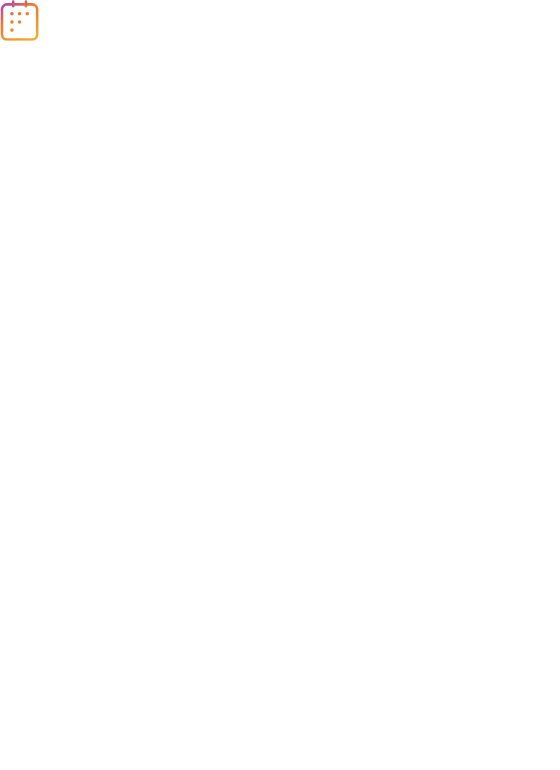scroll, scrollTop: 0, scrollLeft: 0, axis: both 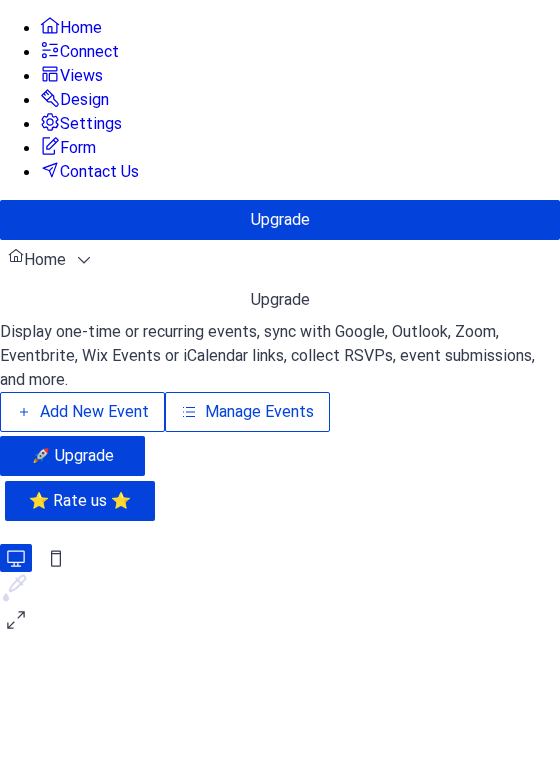click on "Manage Events" at bounding box center (259, 412) 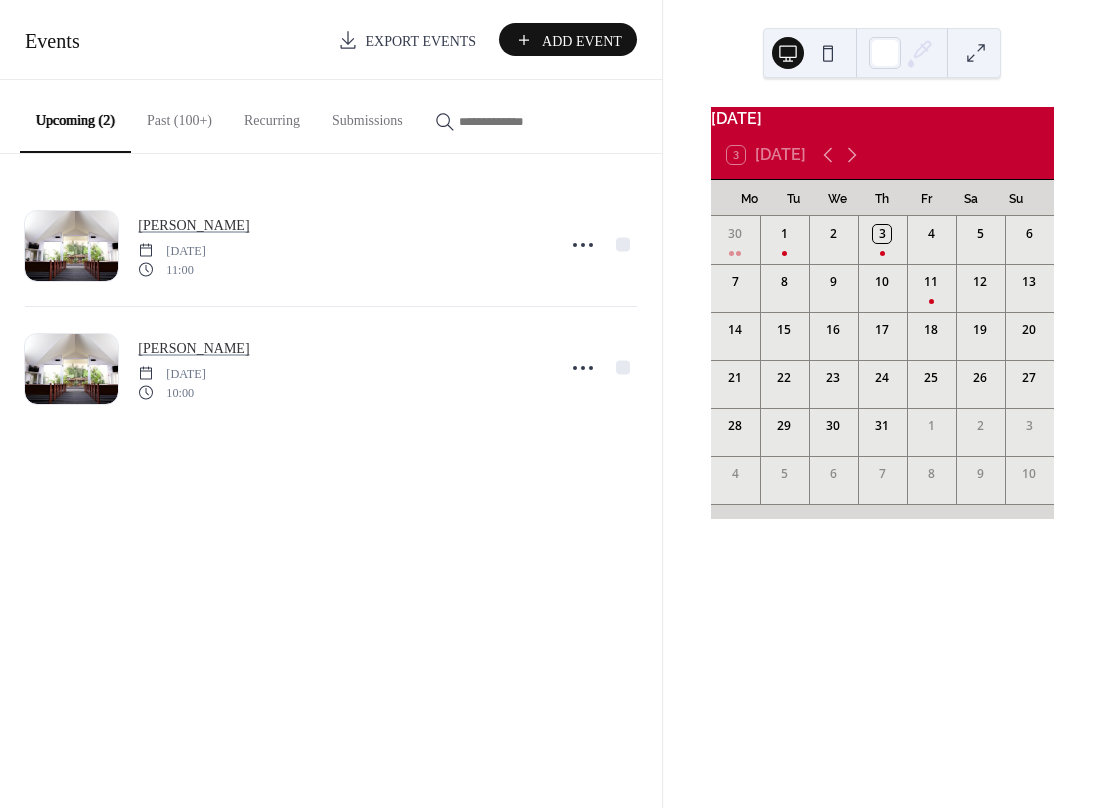 scroll, scrollTop: 0, scrollLeft: 0, axis: both 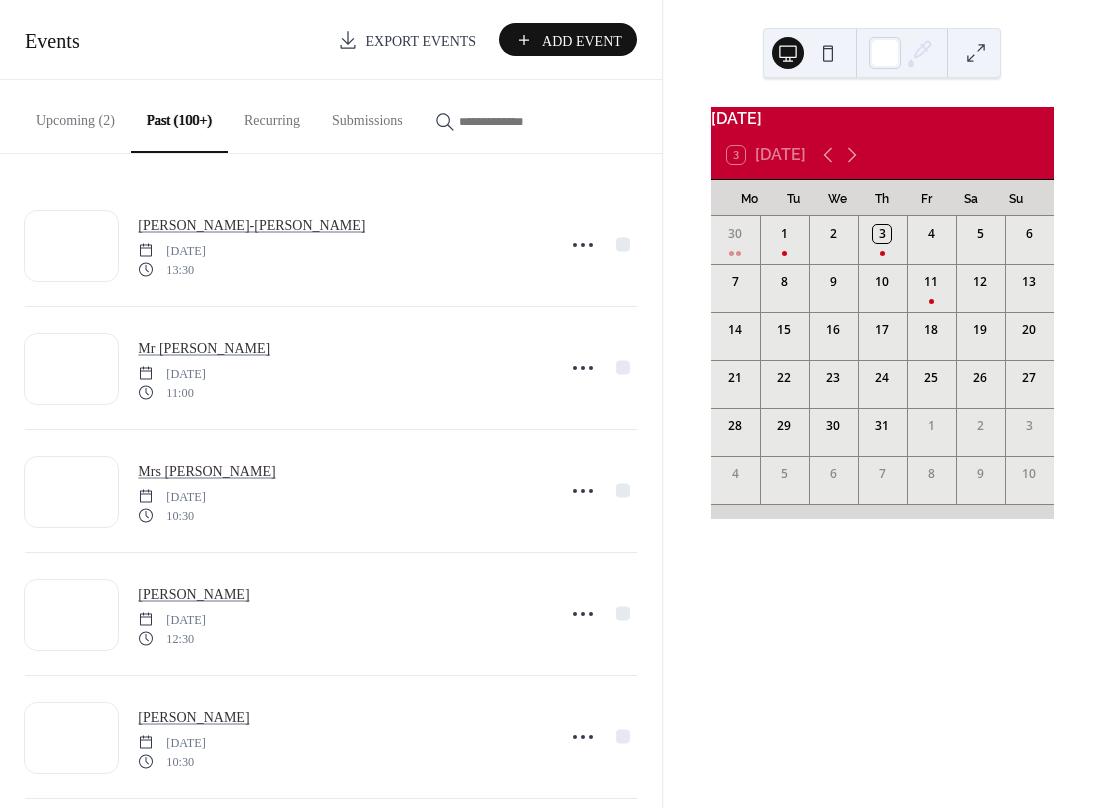 click at bounding box center [509, 121] 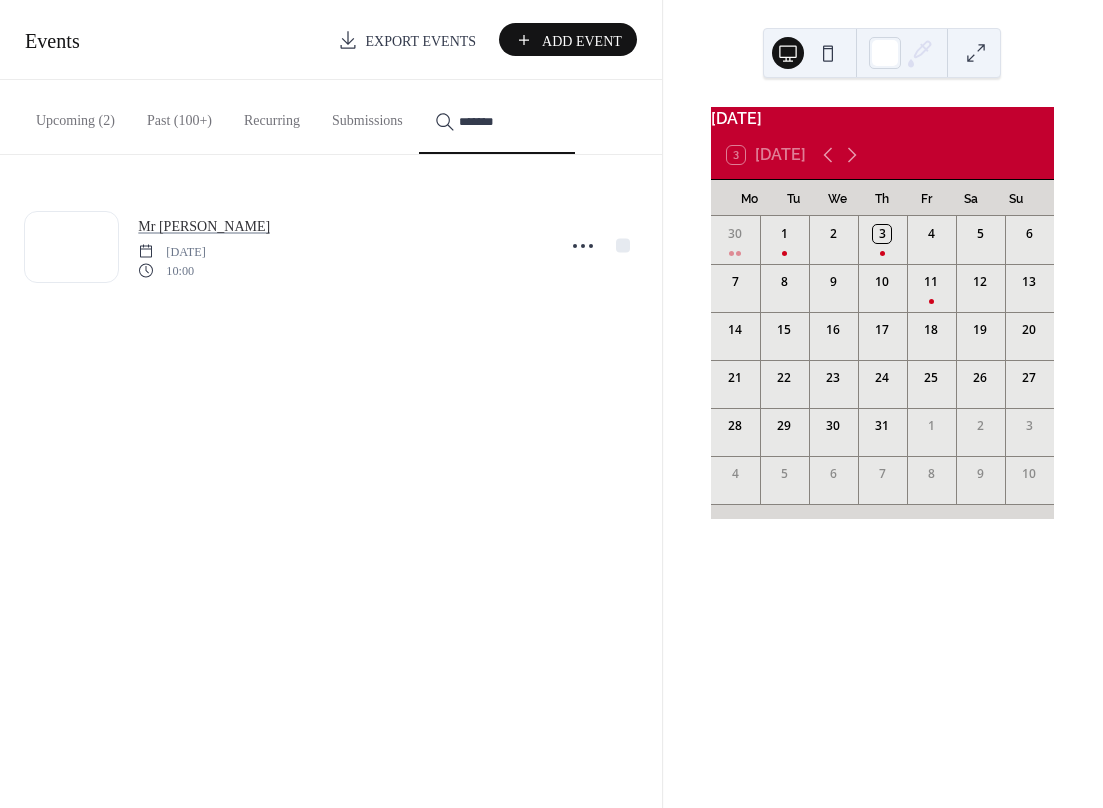 type on "*******" 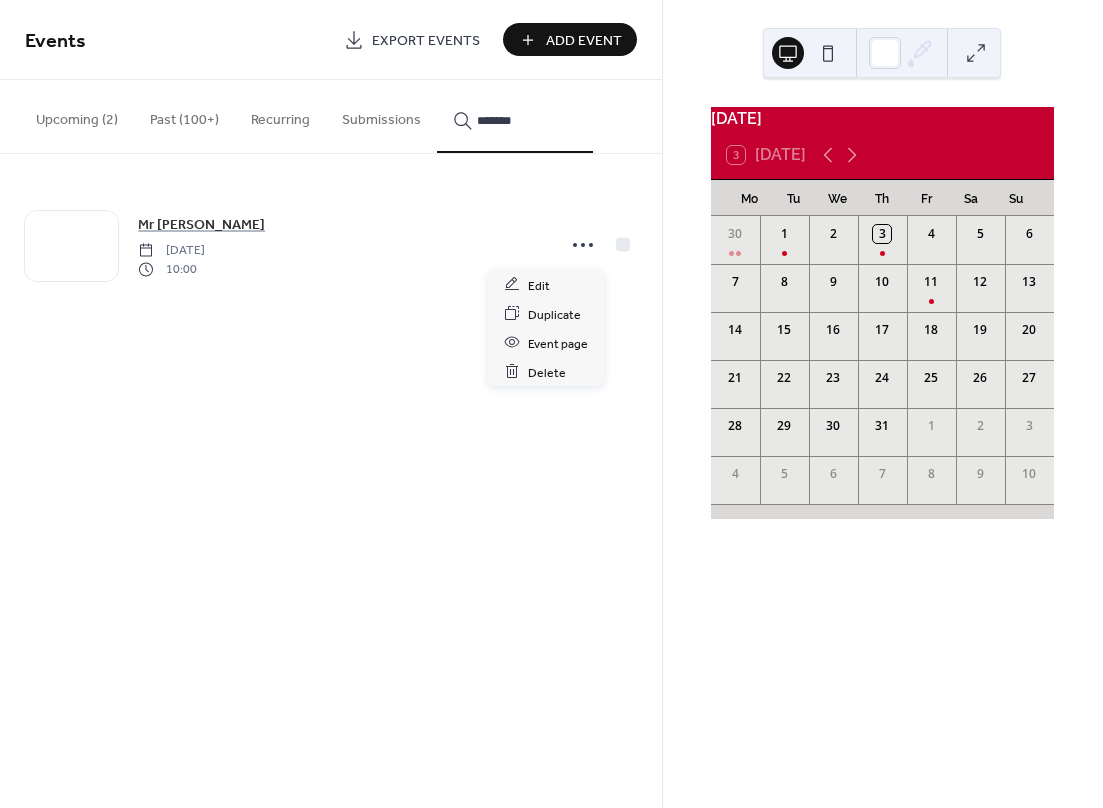 click 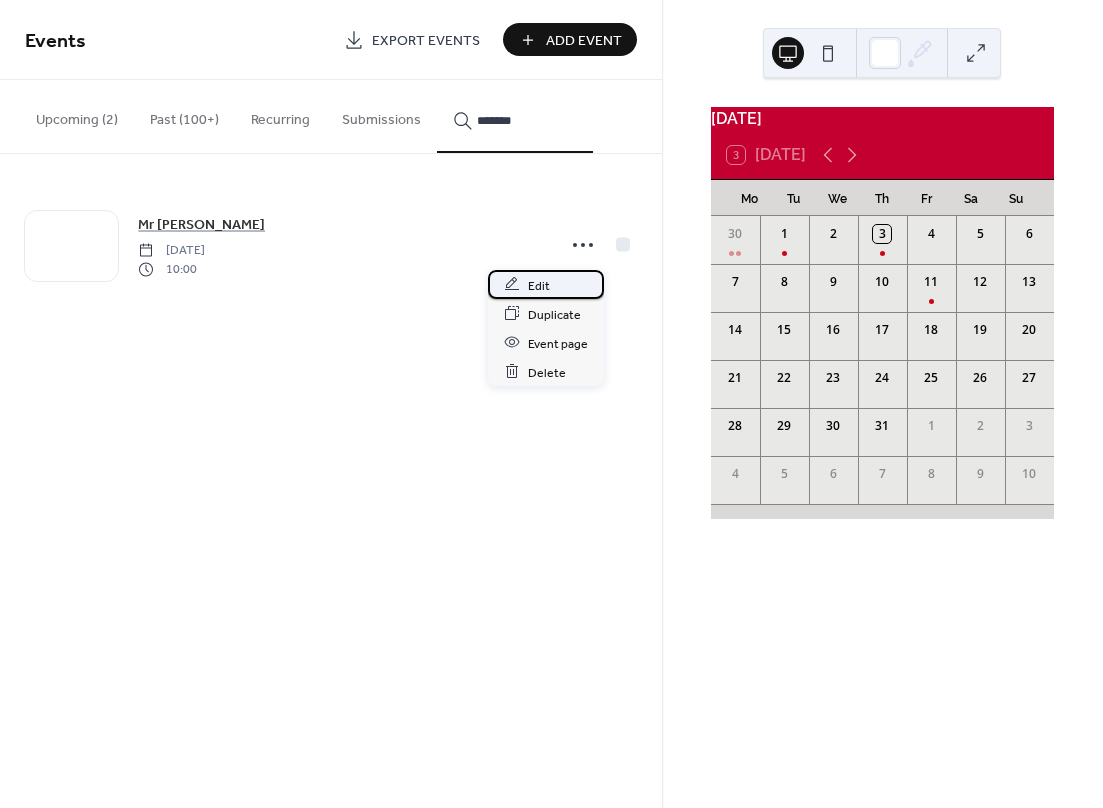 click on "Edit" at bounding box center (546, 284) 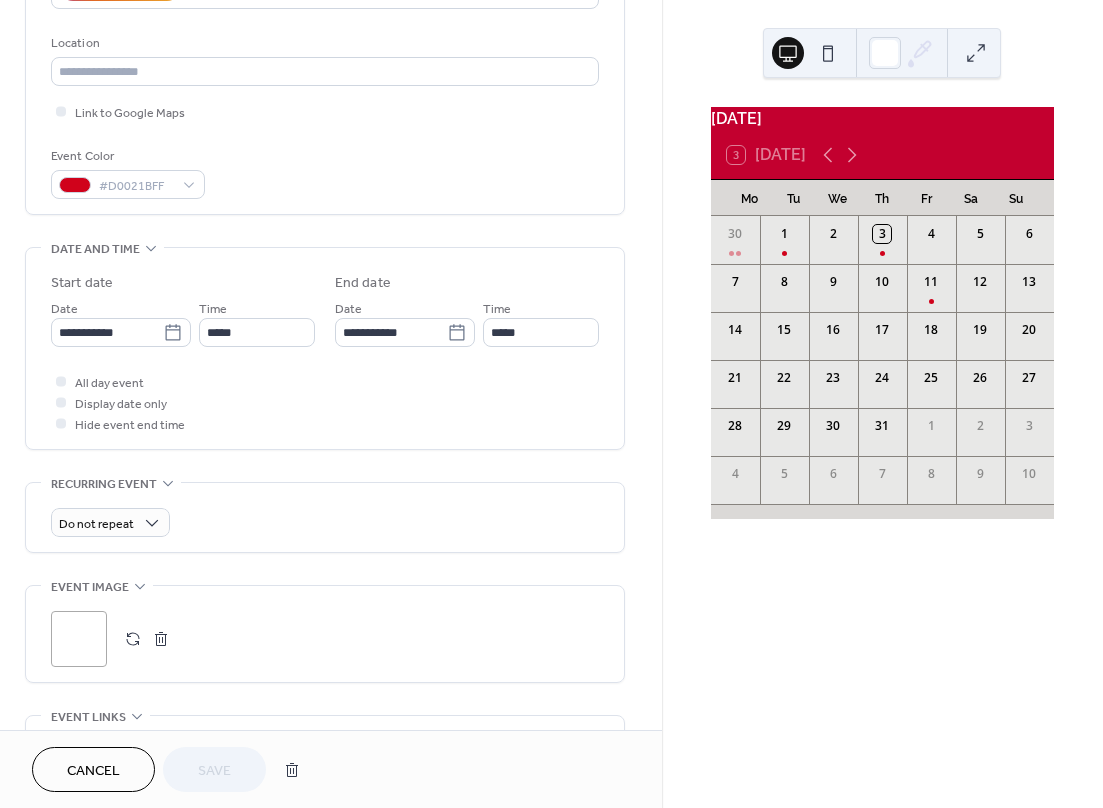 scroll, scrollTop: 755, scrollLeft: 0, axis: vertical 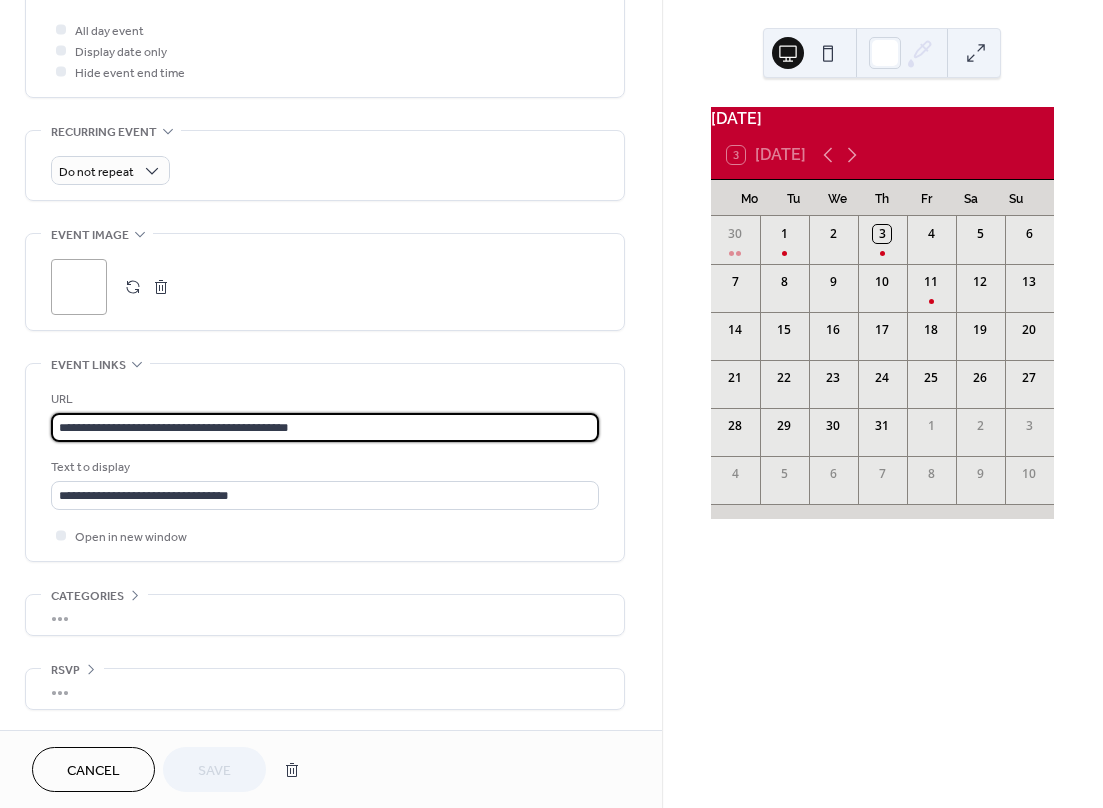 drag, startPoint x: 358, startPoint y: 434, endPoint x: -129, endPoint y: 404, distance: 487.92316 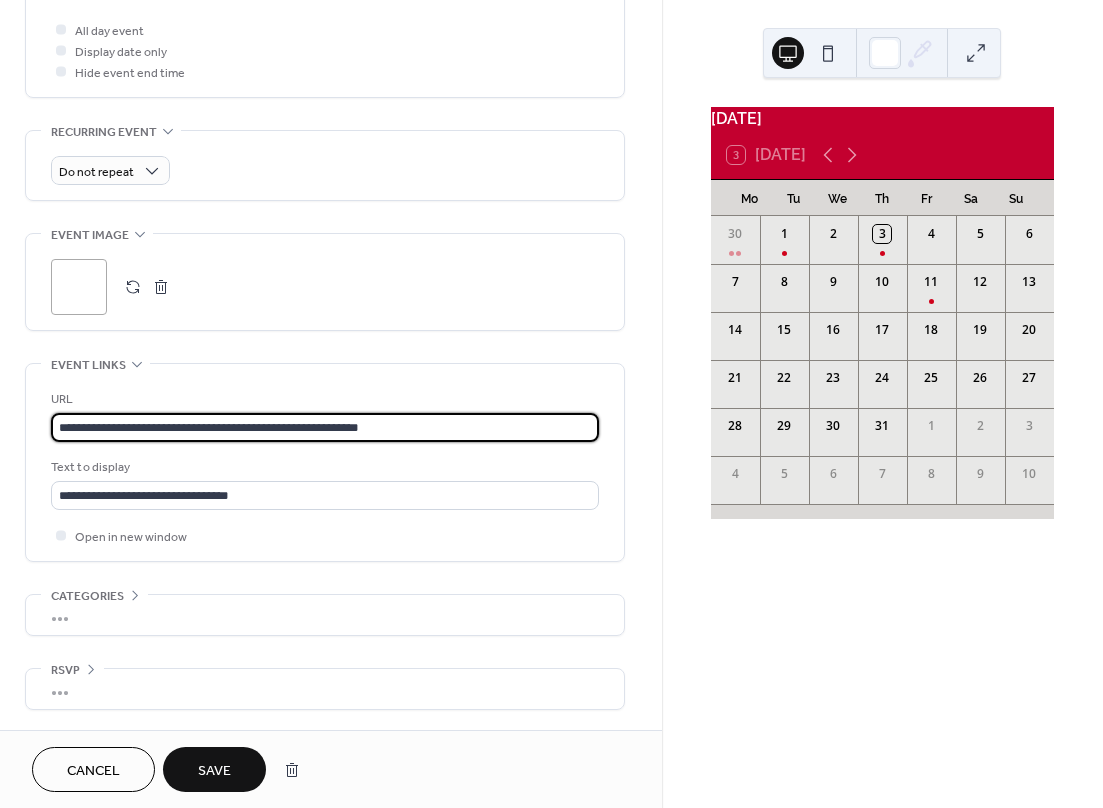 type on "**********" 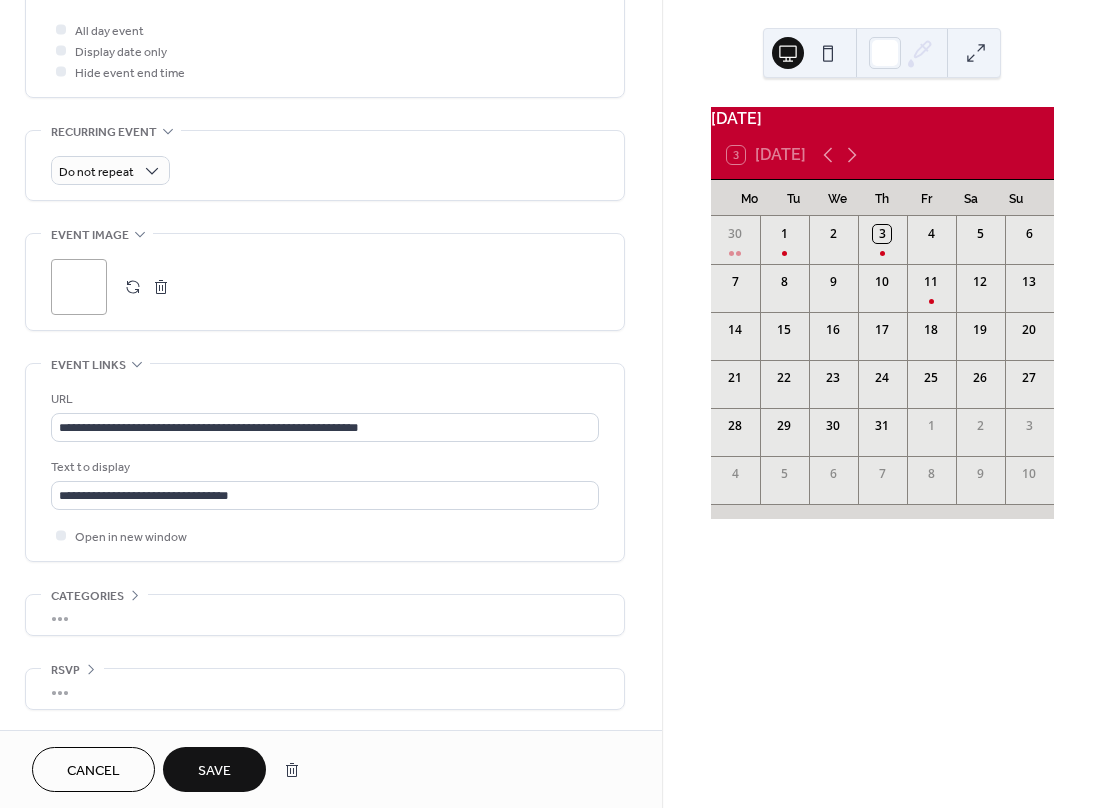 click on "Save" at bounding box center [214, 771] 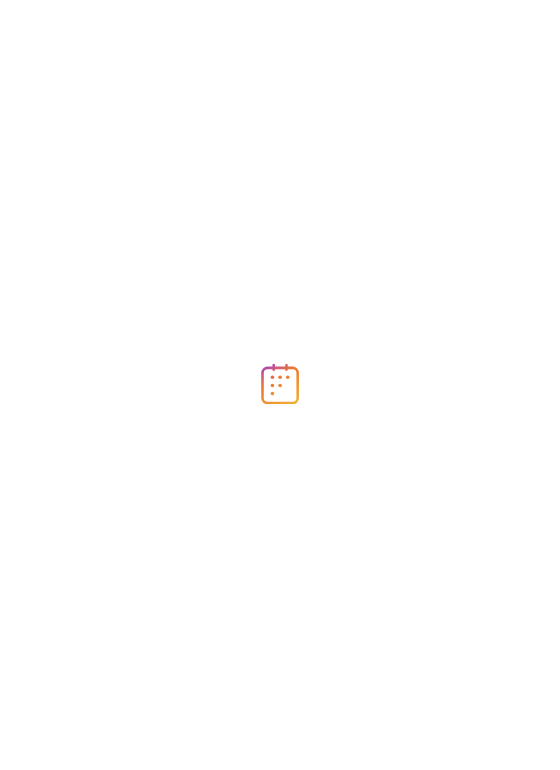 scroll, scrollTop: 0, scrollLeft: 0, axis: both 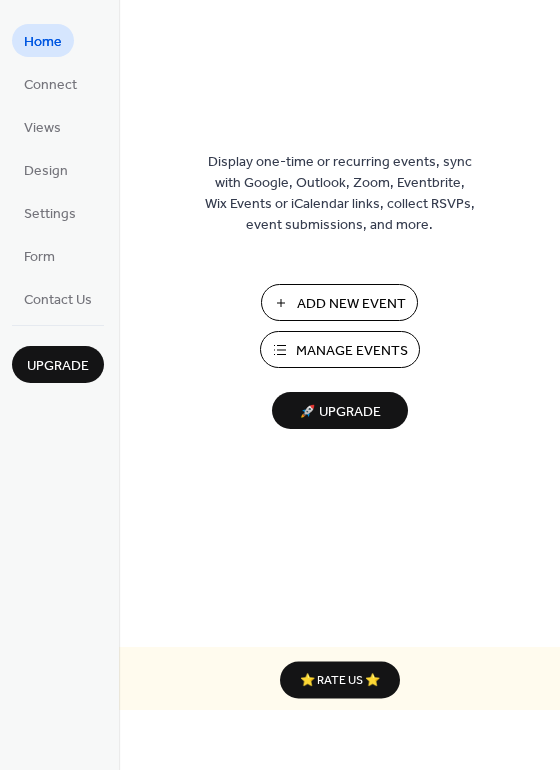 click on "Add New Event" at bounding box center [351, 304] 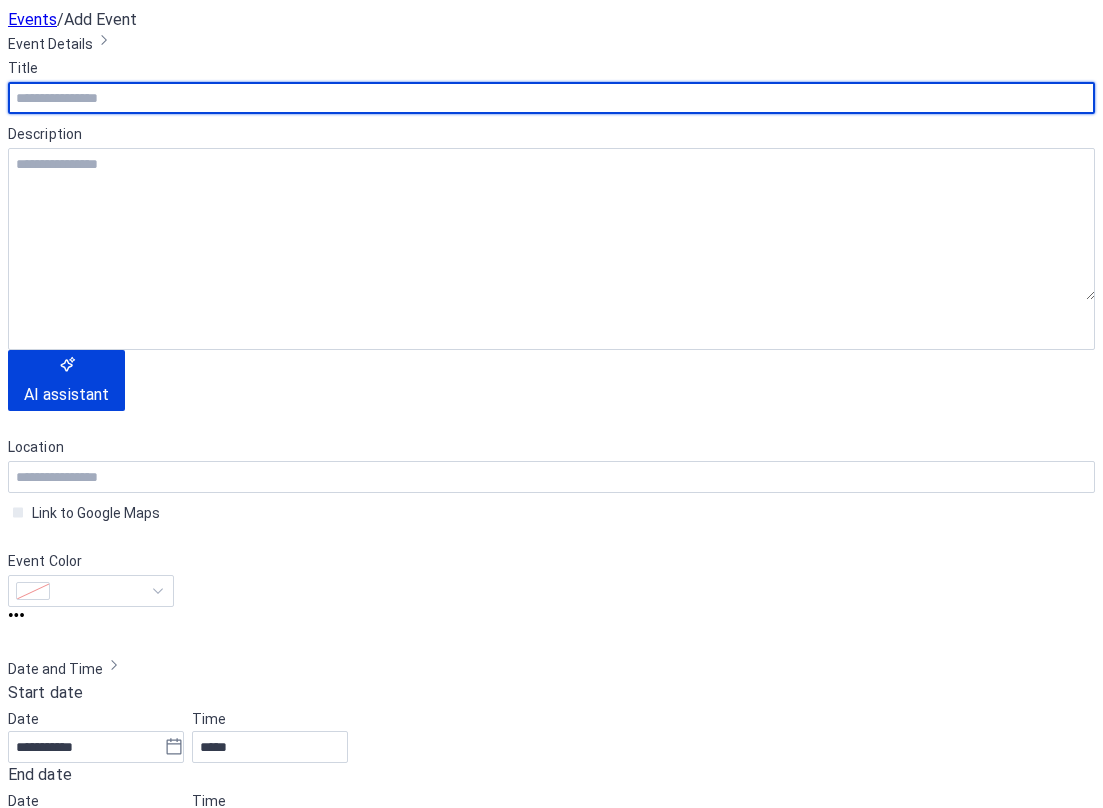 scroll, scrollTop: 0, scrollLeft: 0, axis: both 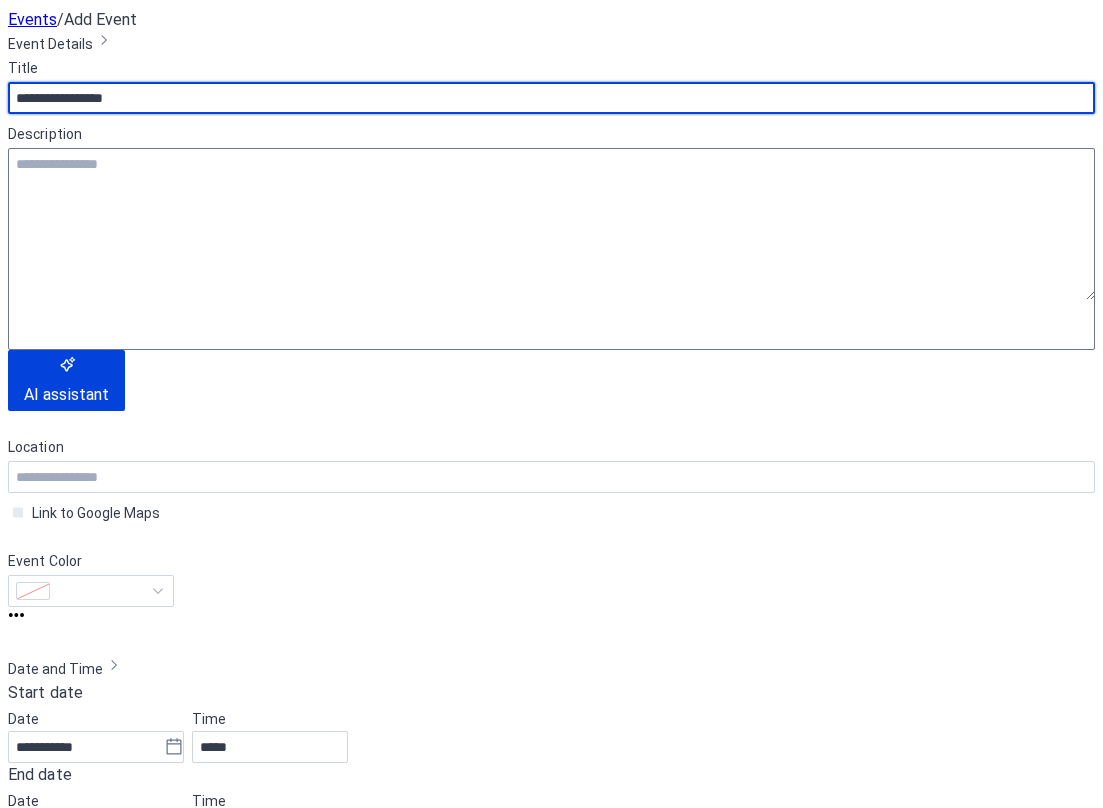 type on "**********" 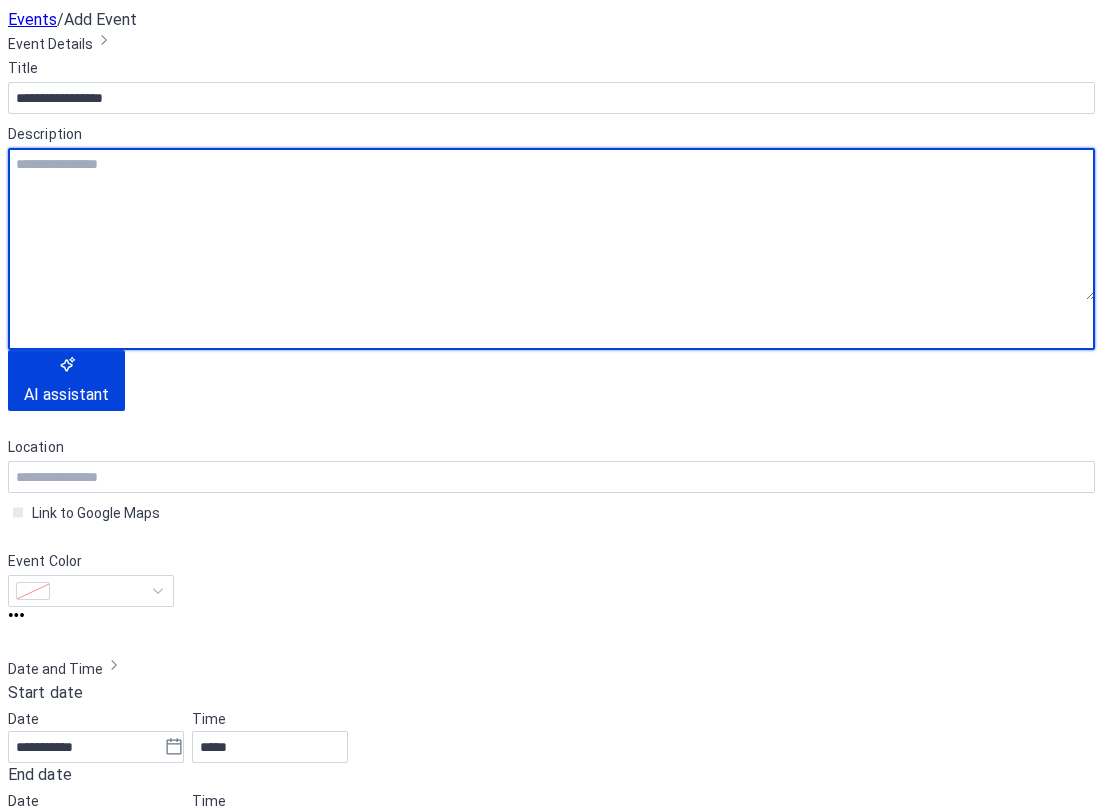 click at bounding box center (551, 224) 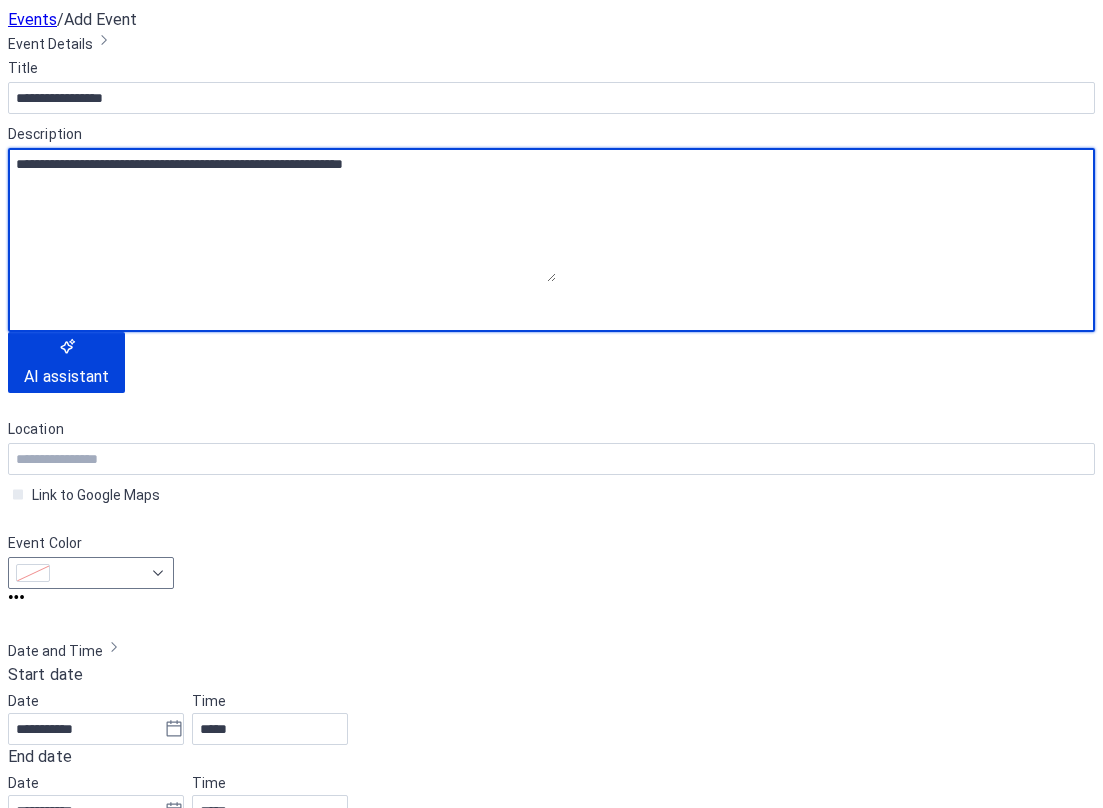 type on "**********" 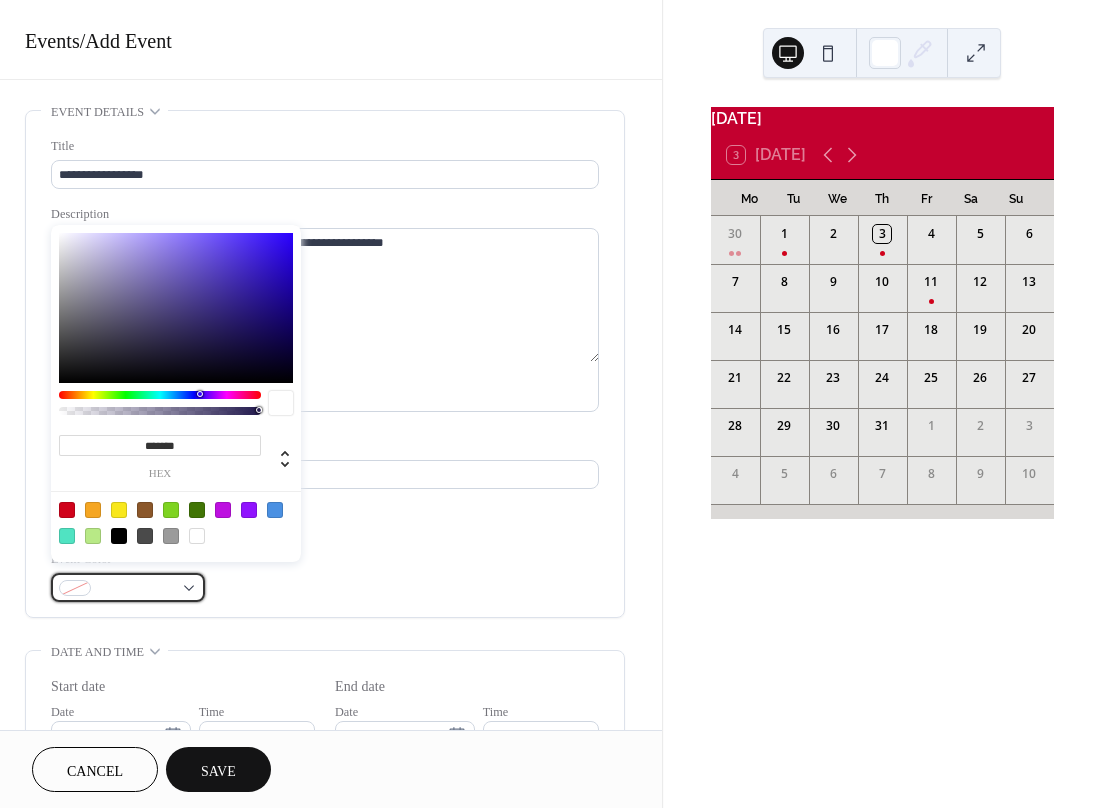 click at bounding box center [136, 589] 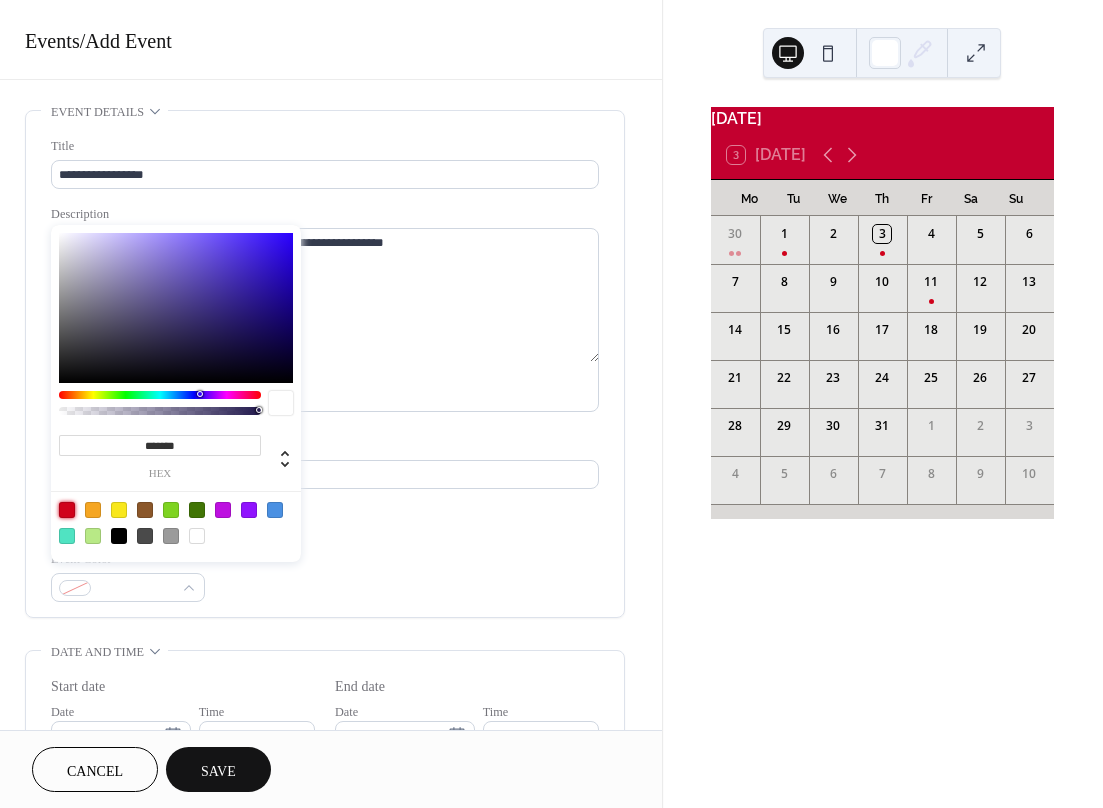 click at bounding box center [67, 510] 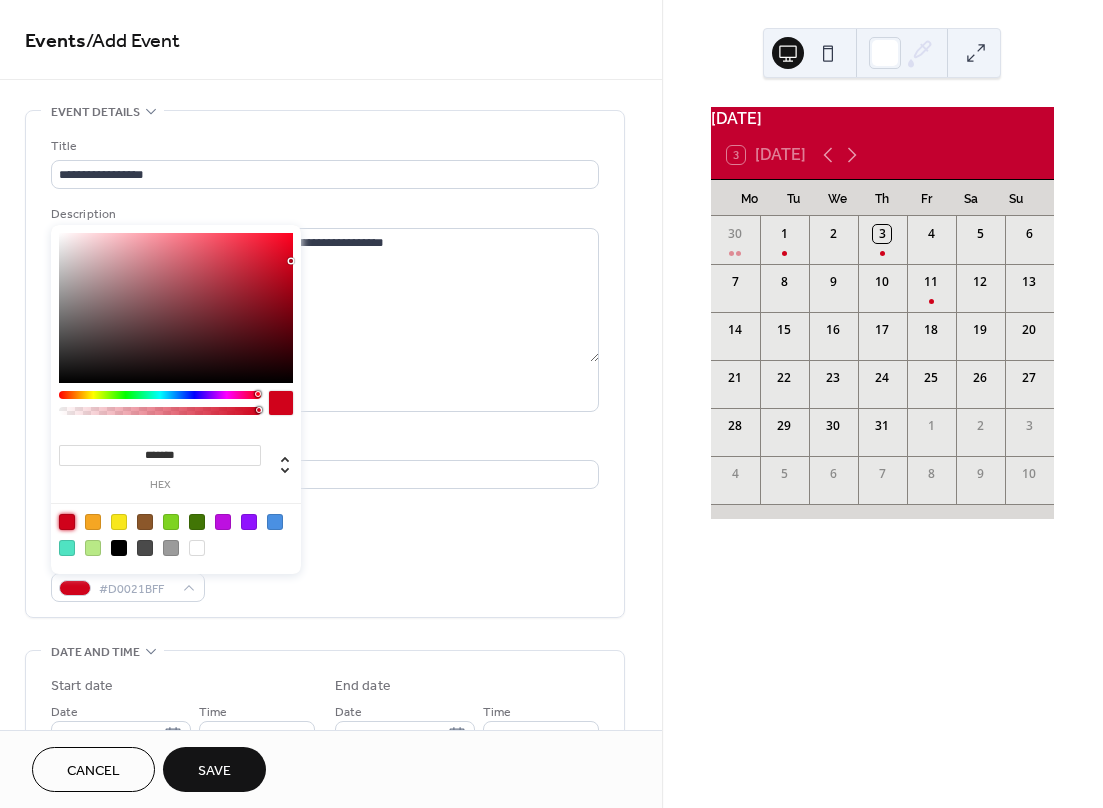 click on "Link to Google Maps" at bounding box center [325, 514] 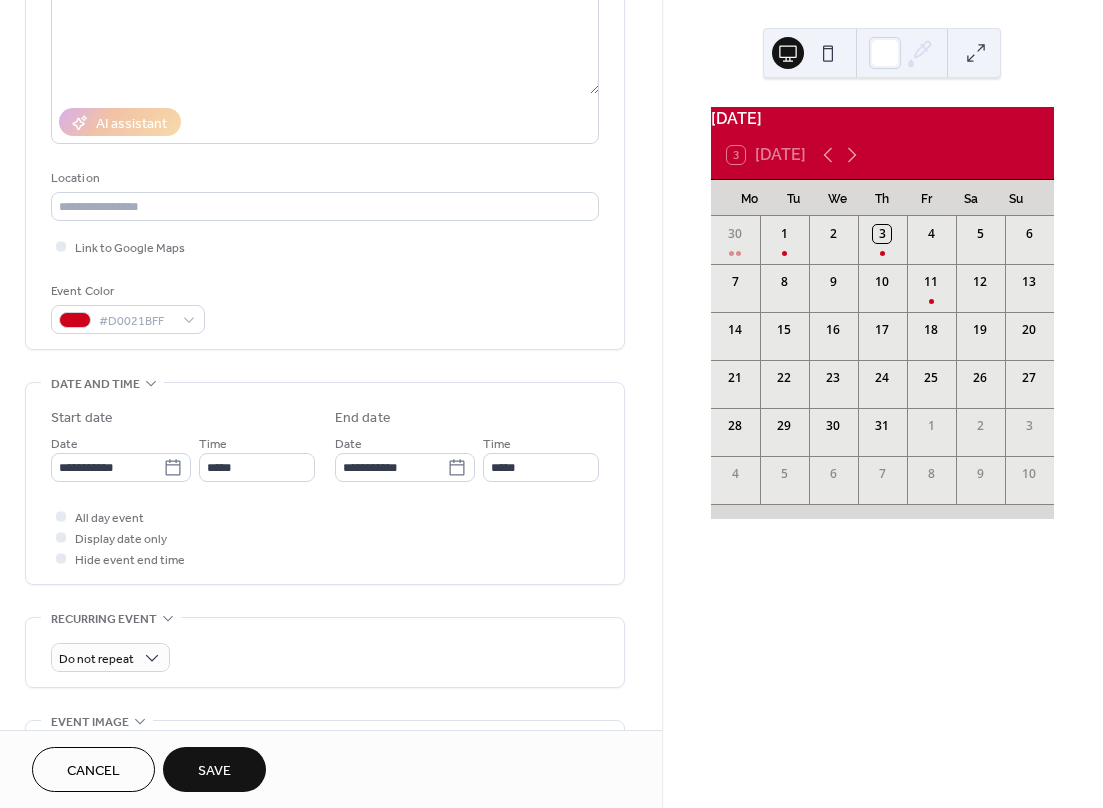 scroll, scrollTop: 399, scrollLeft: 0, axis: vertical 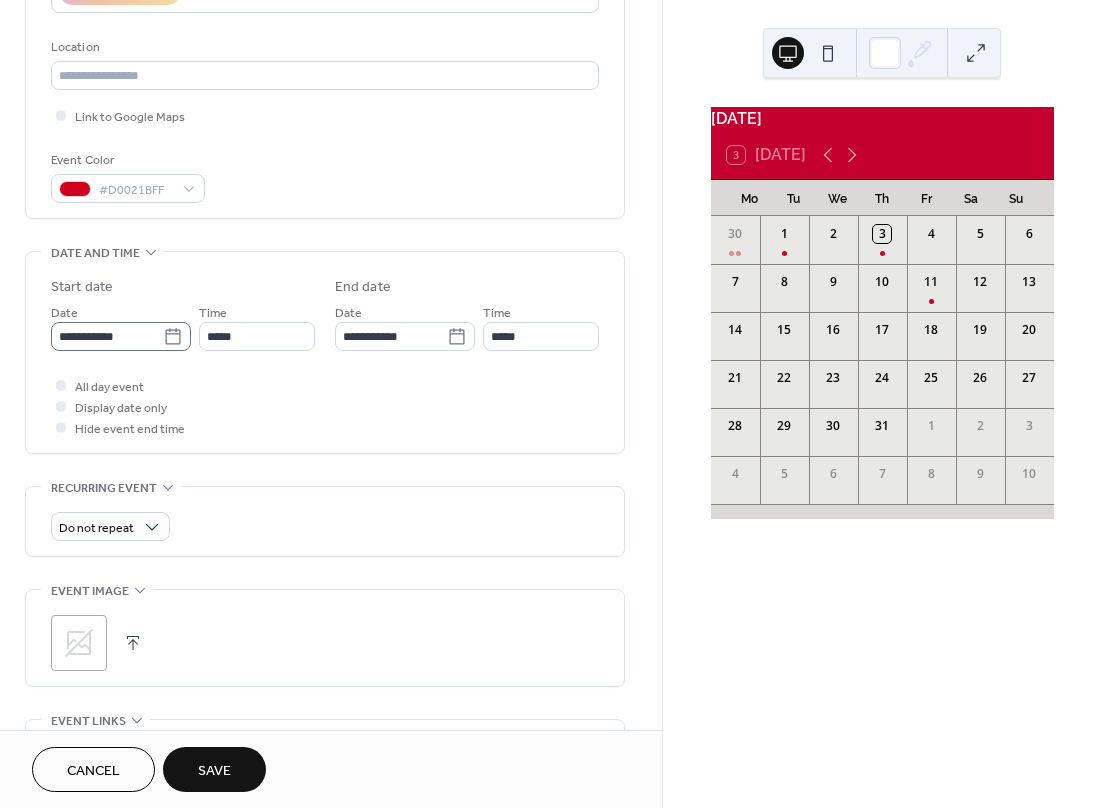 click 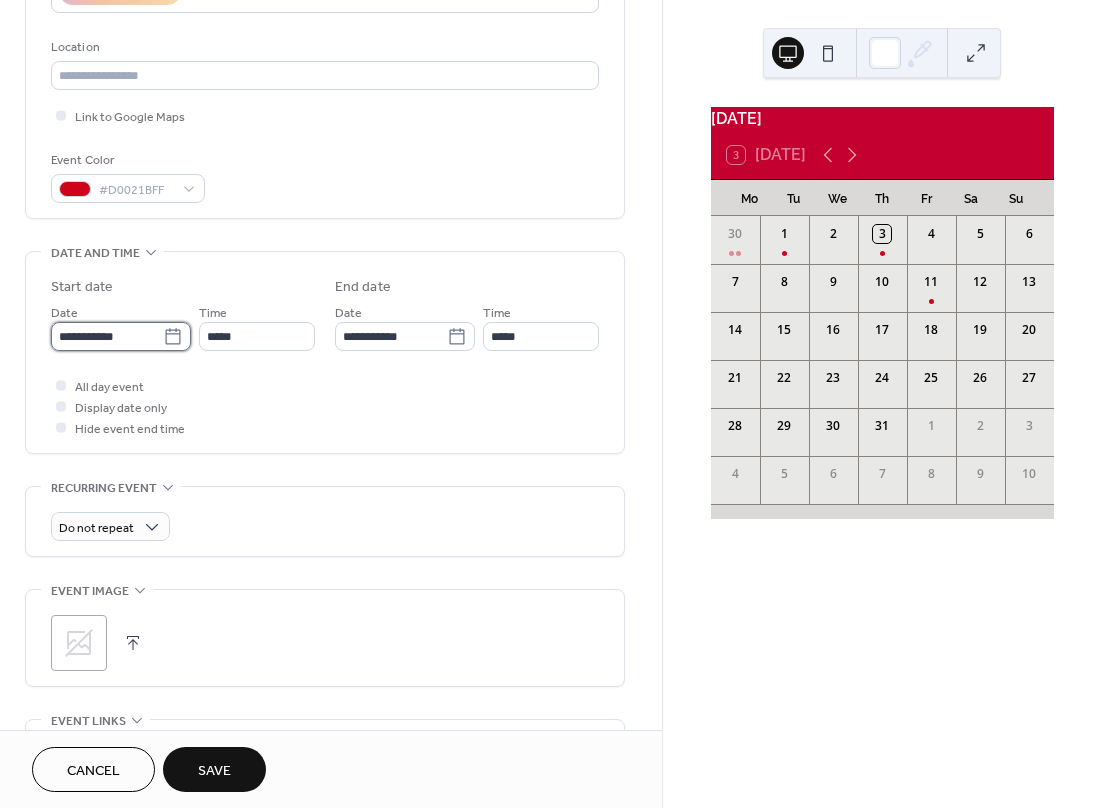 click on "**********" at bounding box center [107, 336] 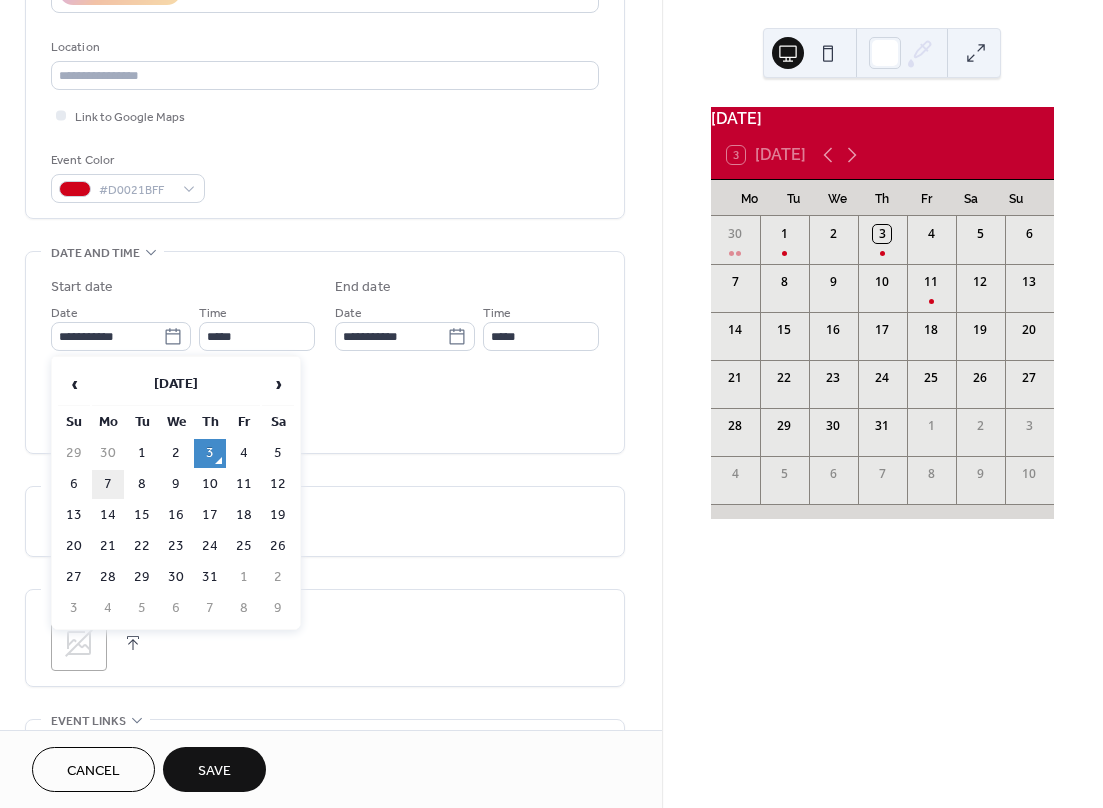 click on "7" at bounding box center [108, 484] 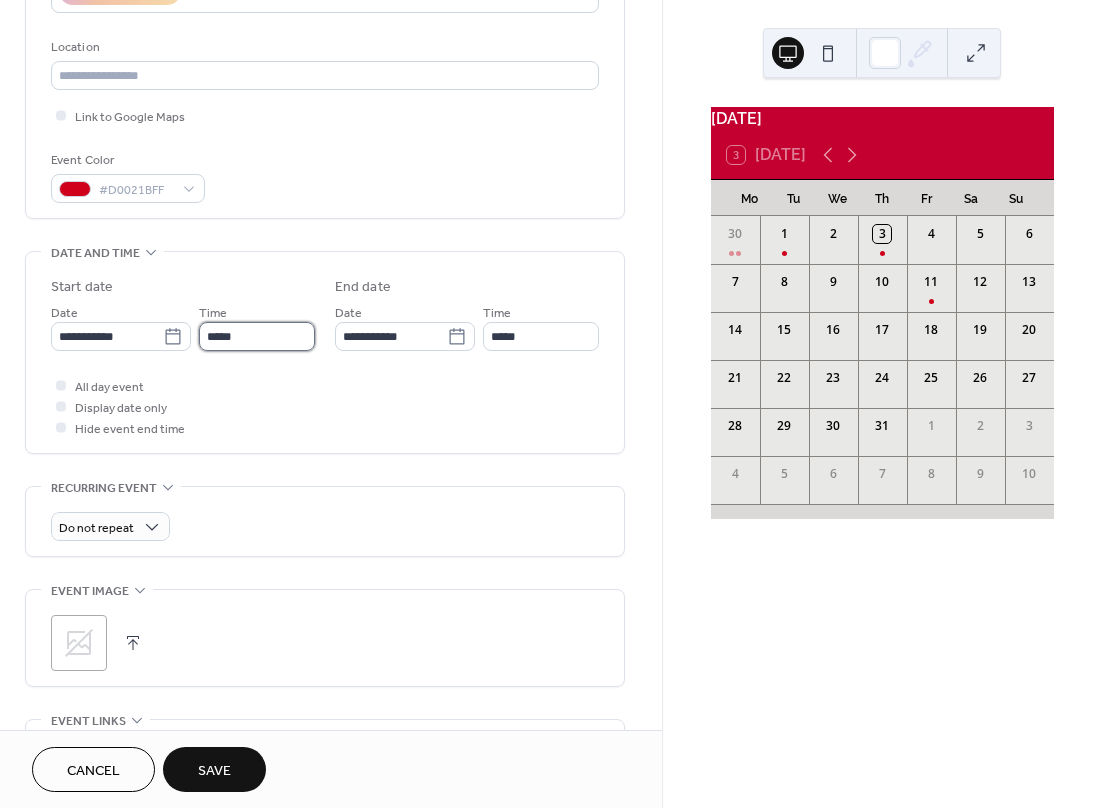 click on "*****" at bounding box center (257, 336) 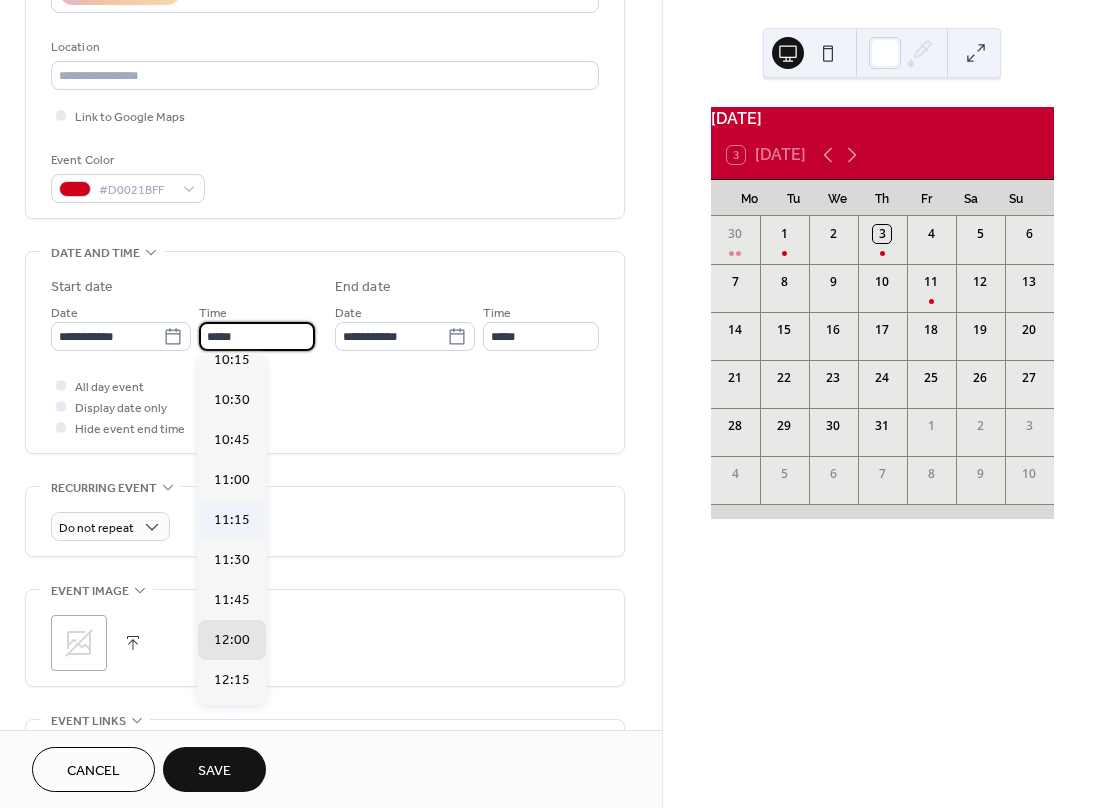 scroll, scrollTop: 1613, scrollLeft: 0, axis: vertical 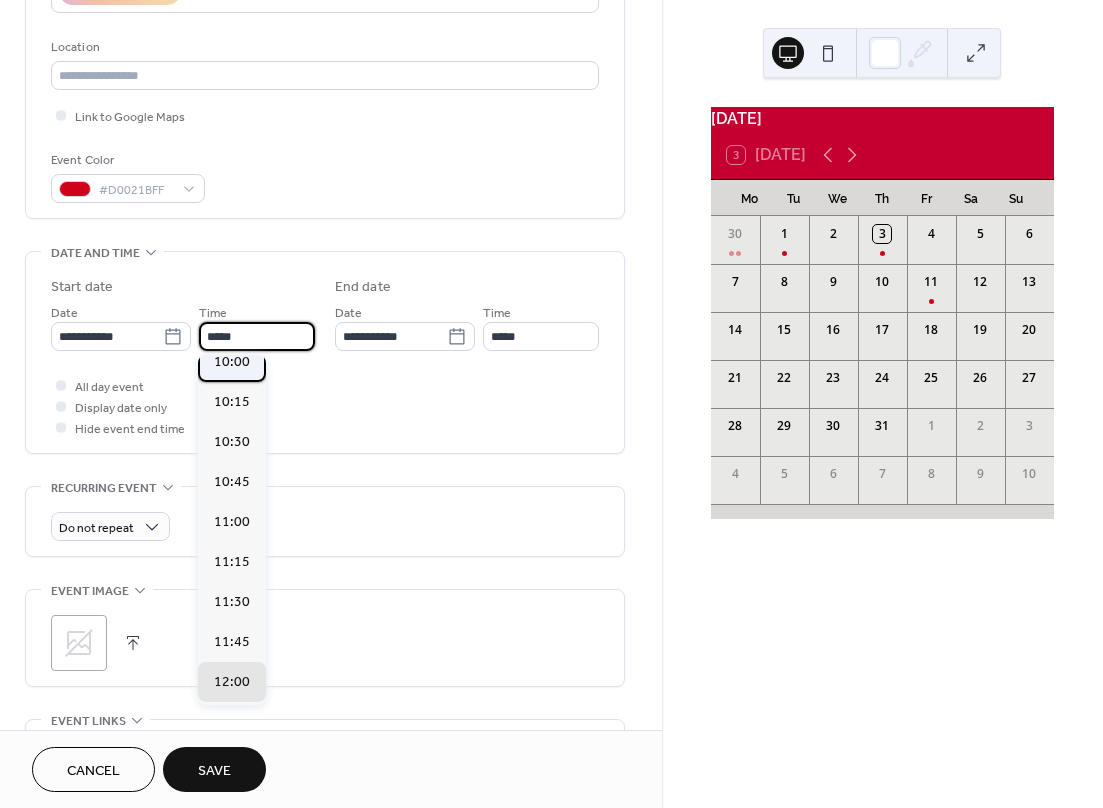 click on "10:00" at bounding box center [232, 362] 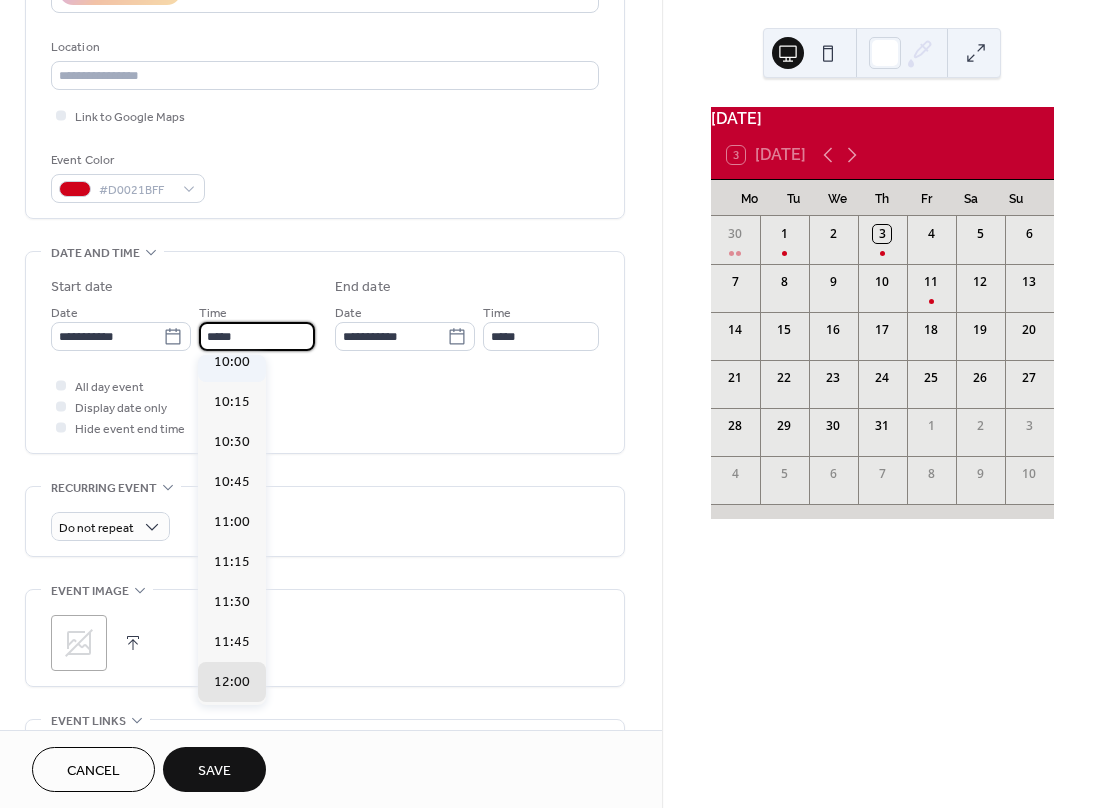 type on "*****" 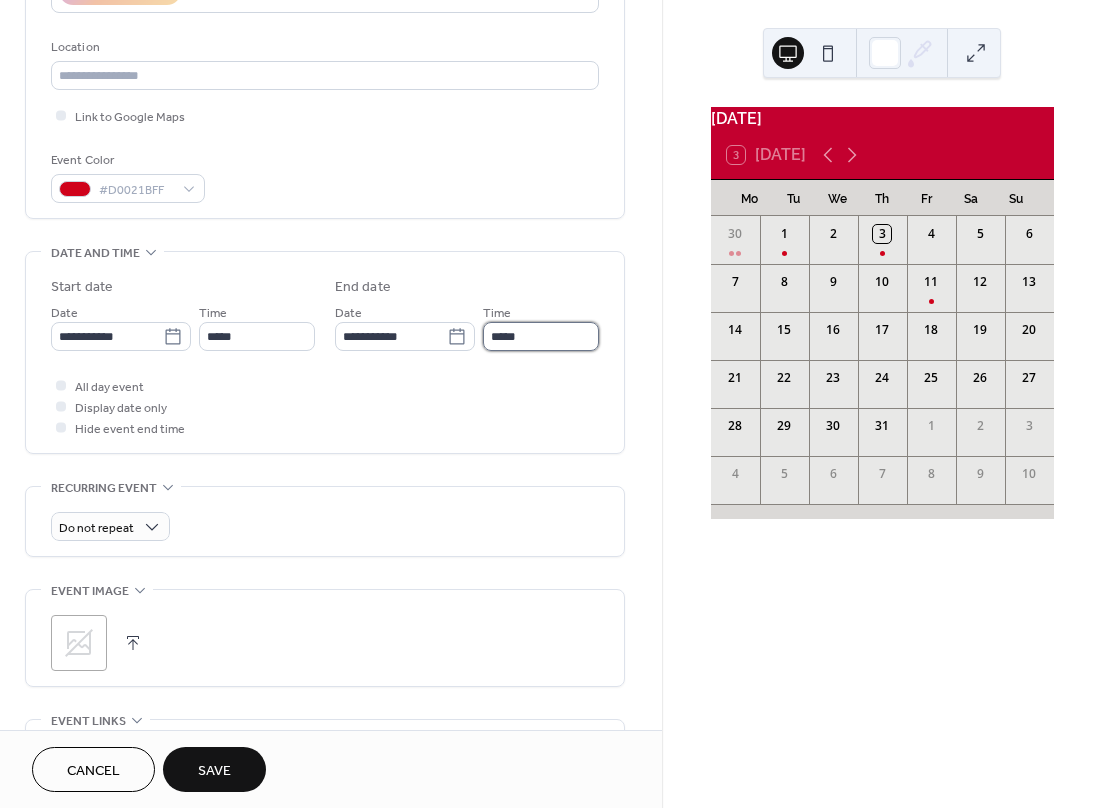 click on "*****" at bounding box center [541, 336] 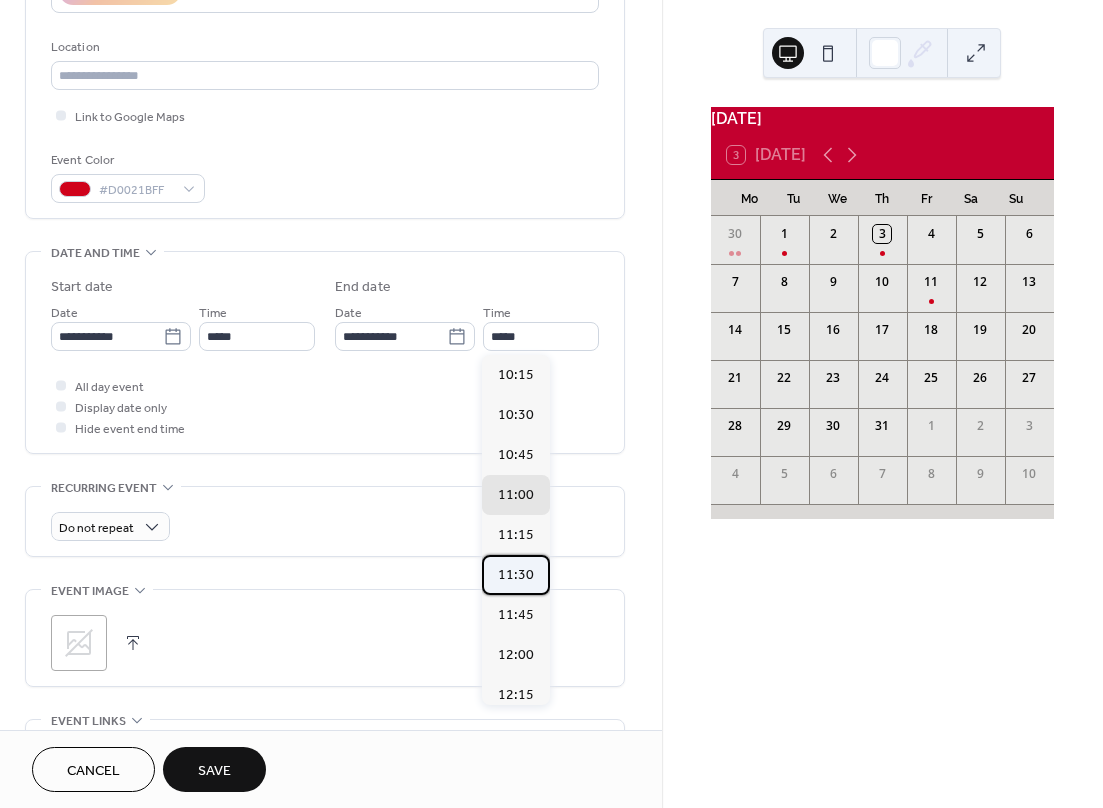 click on "11:30" at bounding box center (516, 575) 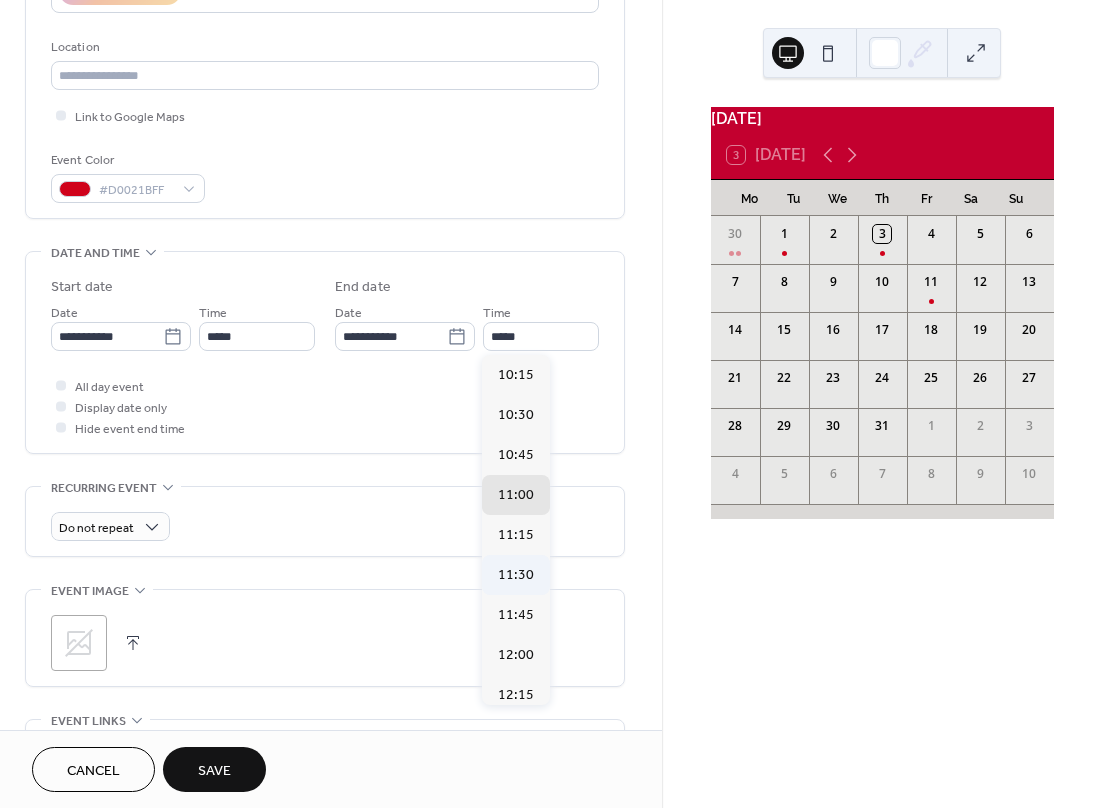 type on "*****" 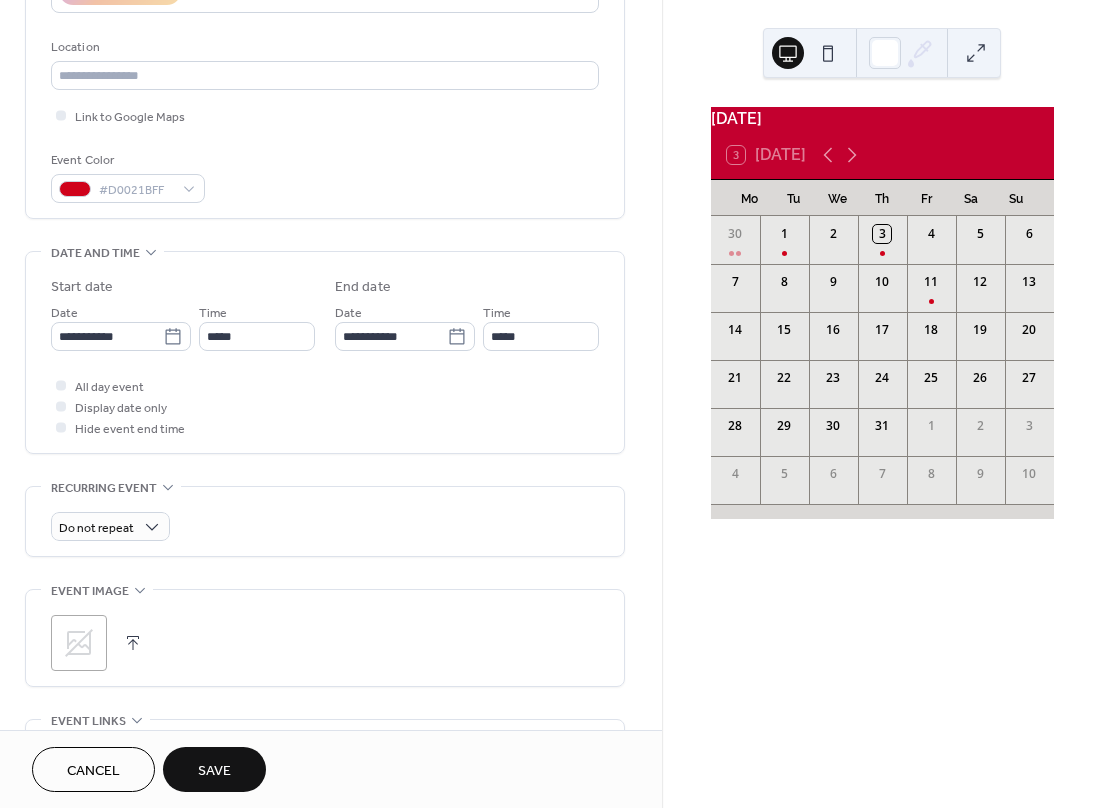 click 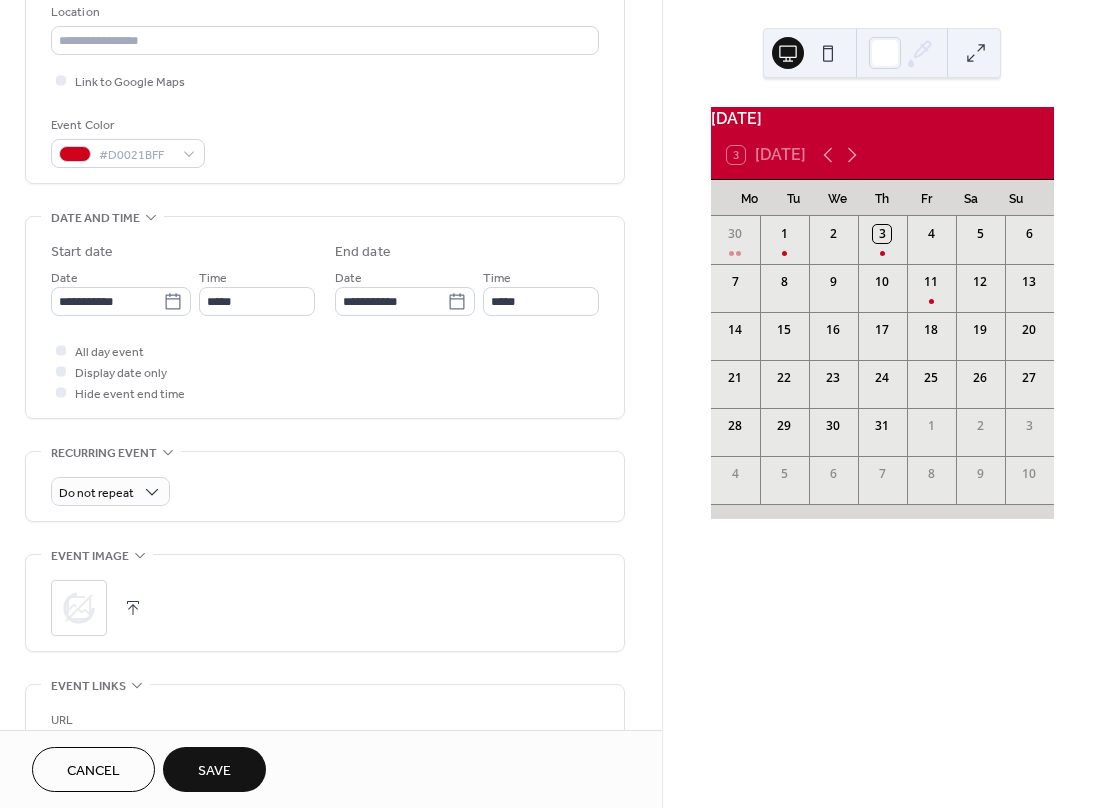 scroll, scrollTop: 755, scrollLeft: 0, axis: vertical 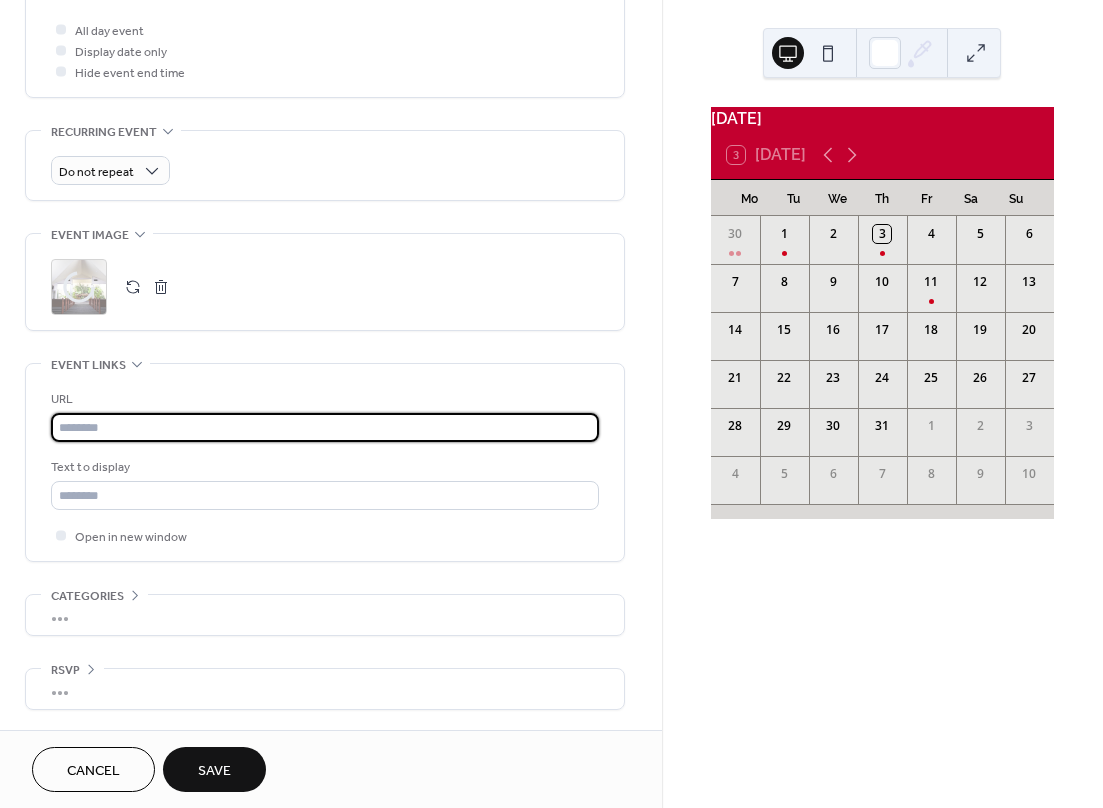 click at bounding box center [325, 427] 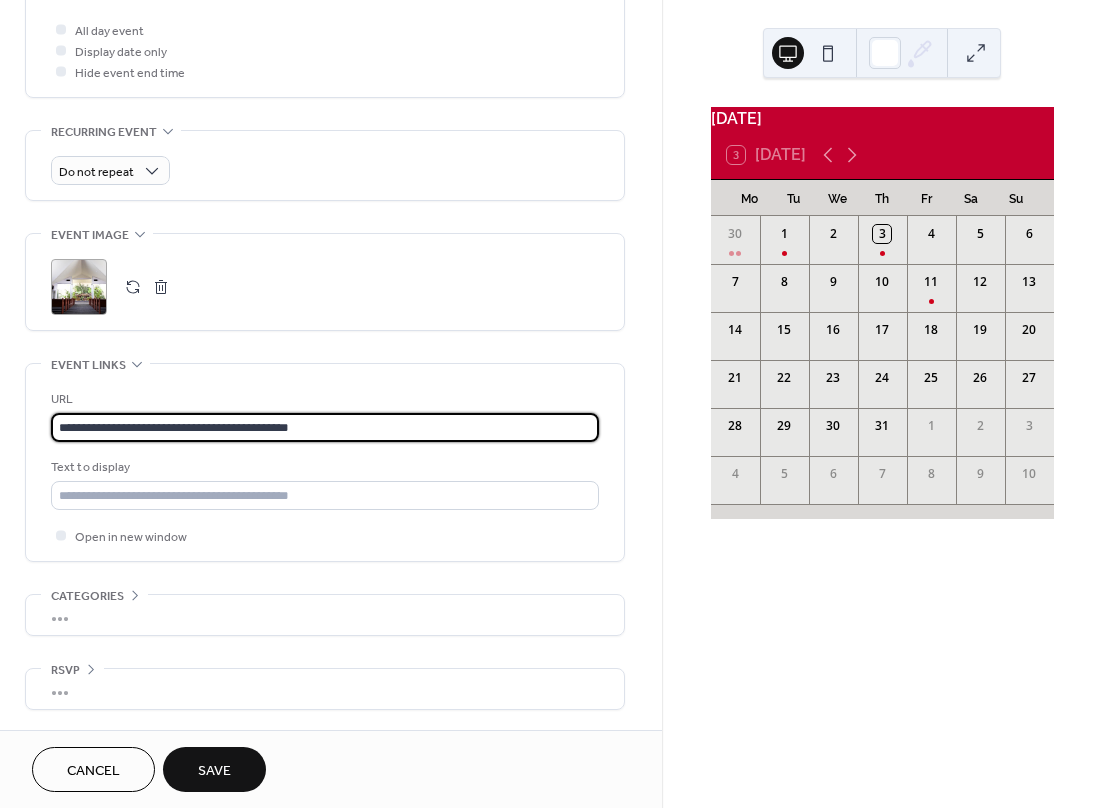 drag, startPoint x: 332, startPoint y: 415, endPoint x: 283, endPoint y: 423, distance: 49.648766 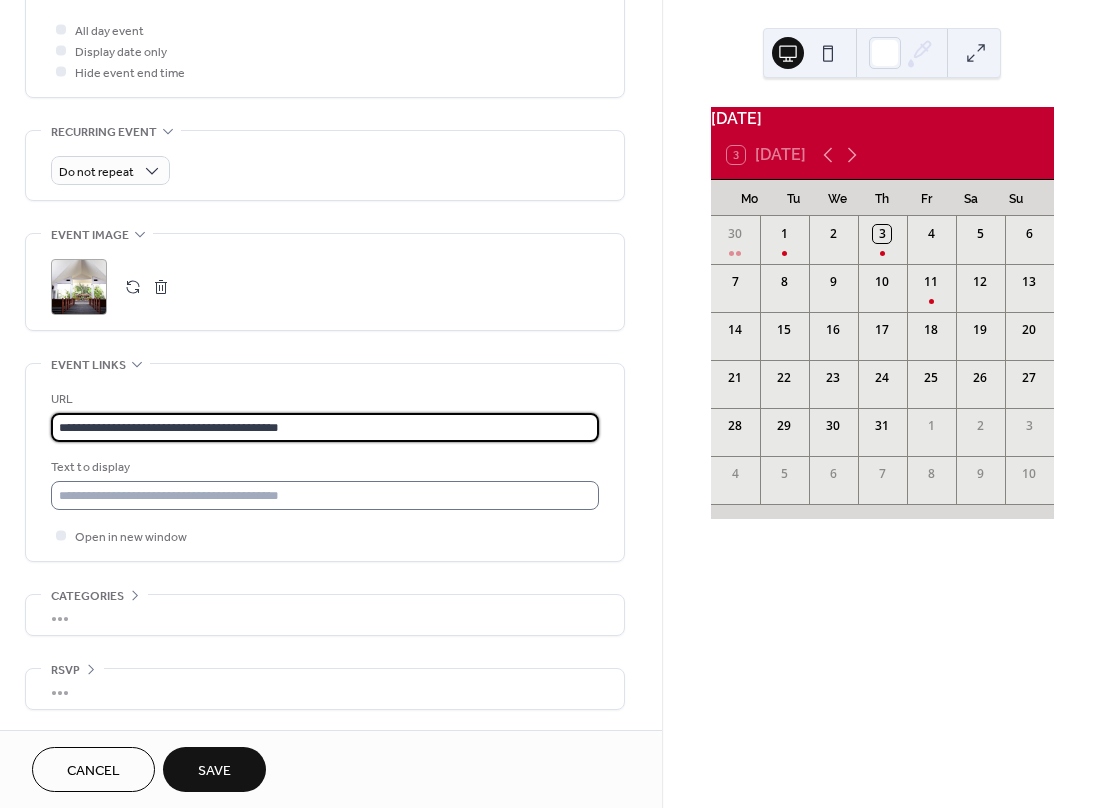 type on "**********" 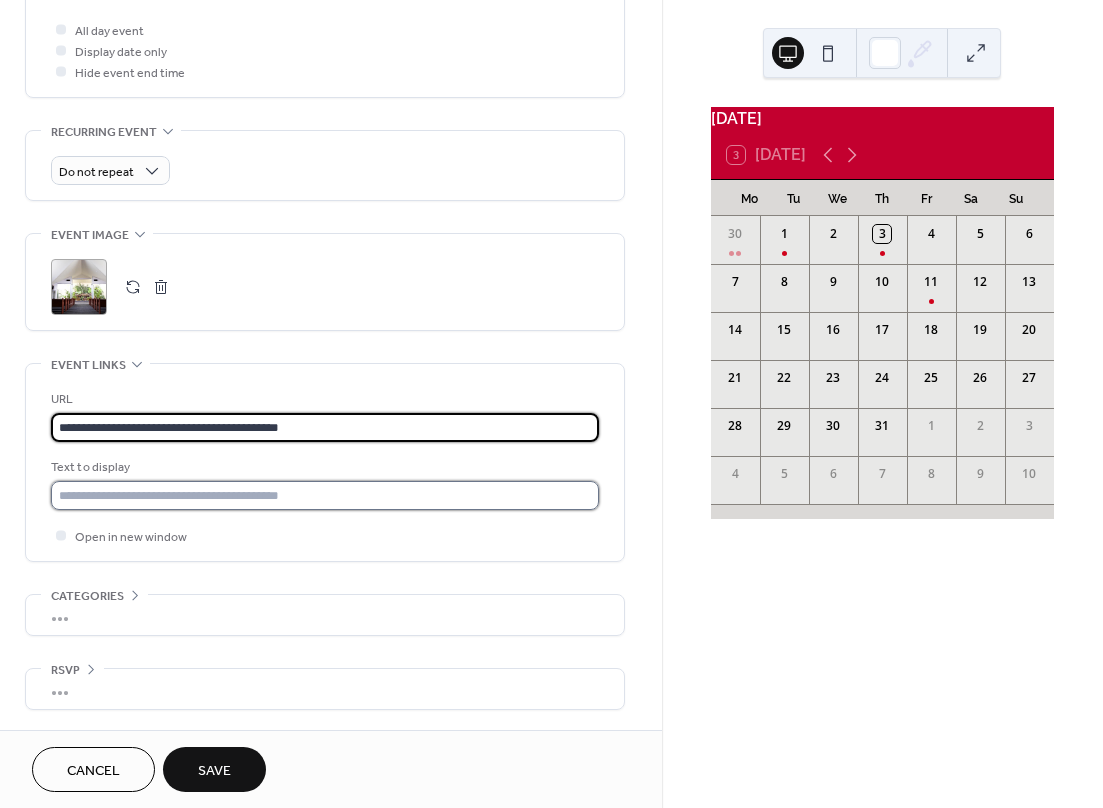 click at bounding box center [325, 495] 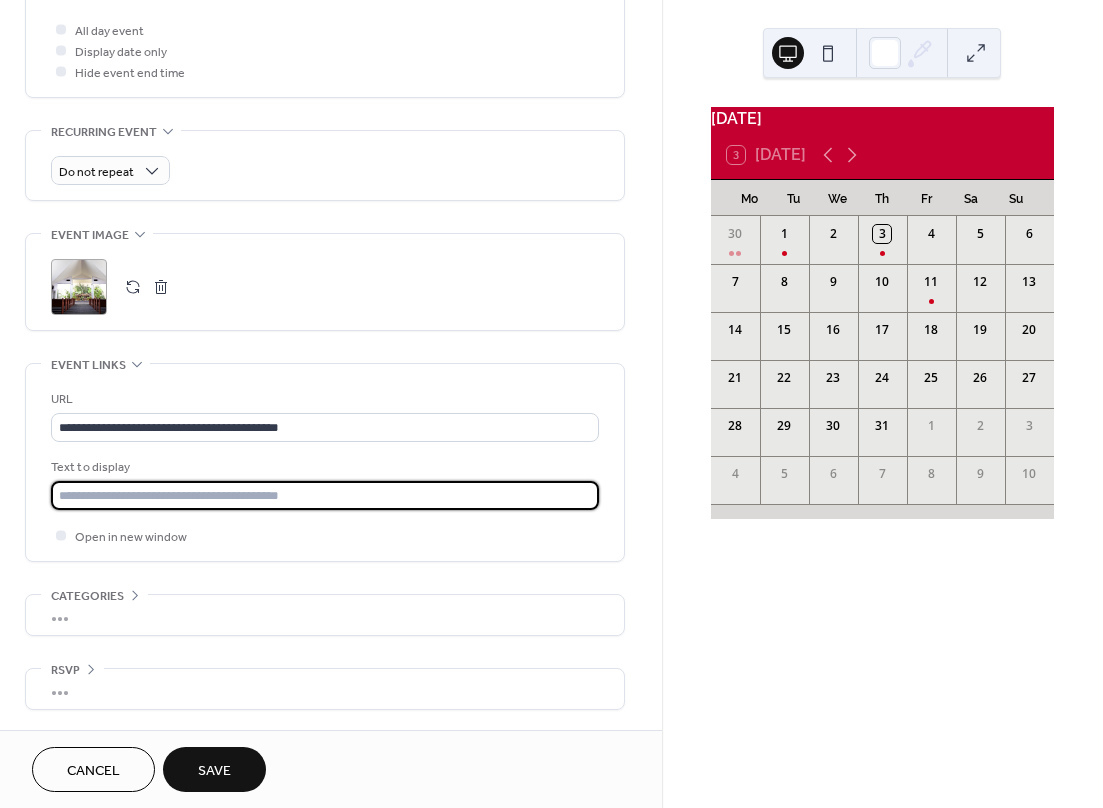 scroll, scrollTop: 0, scrollLeft: 0, axis: both 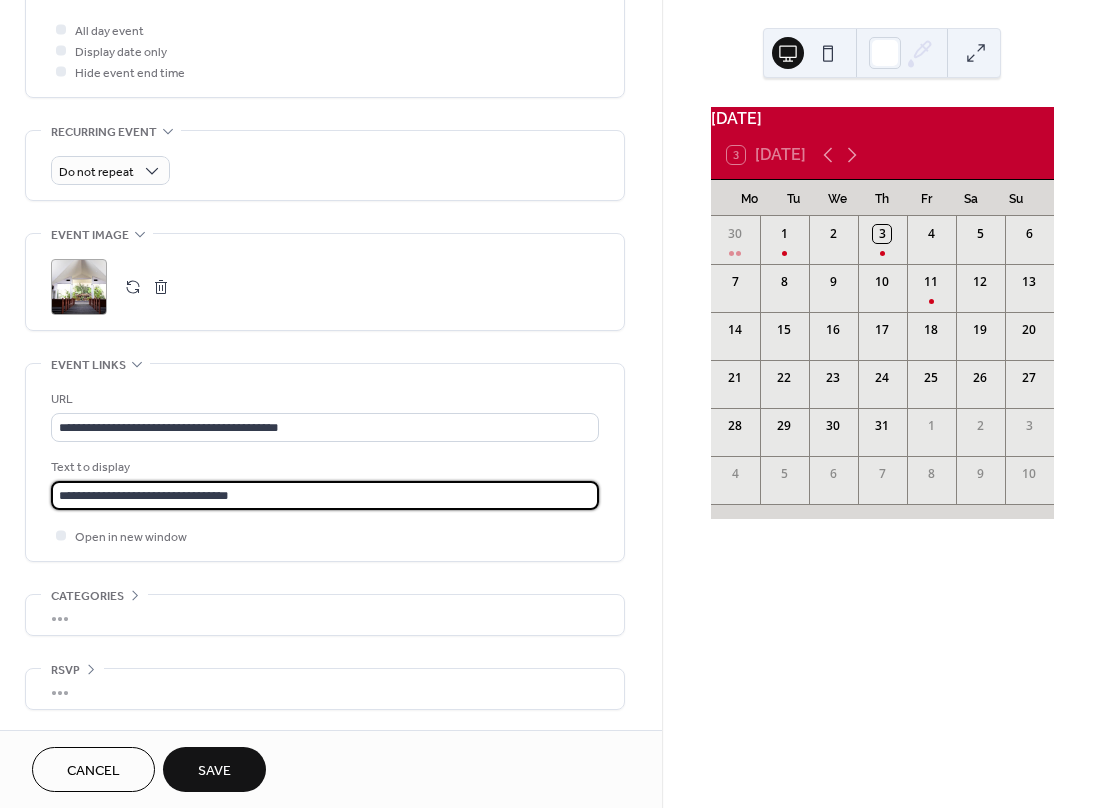 click on "Save" at bounding box center (214, 771) 